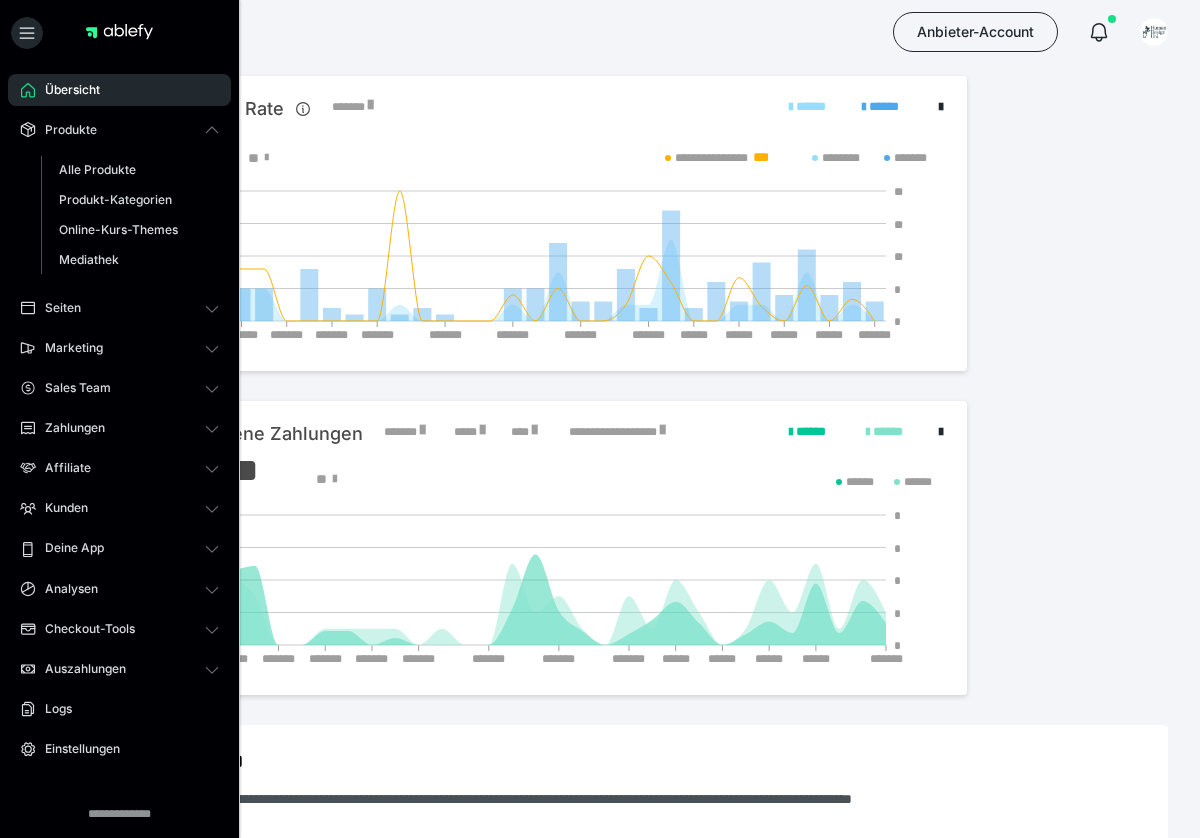 scroll, scrollTop: 0, scrollLeft: 0, axis: both 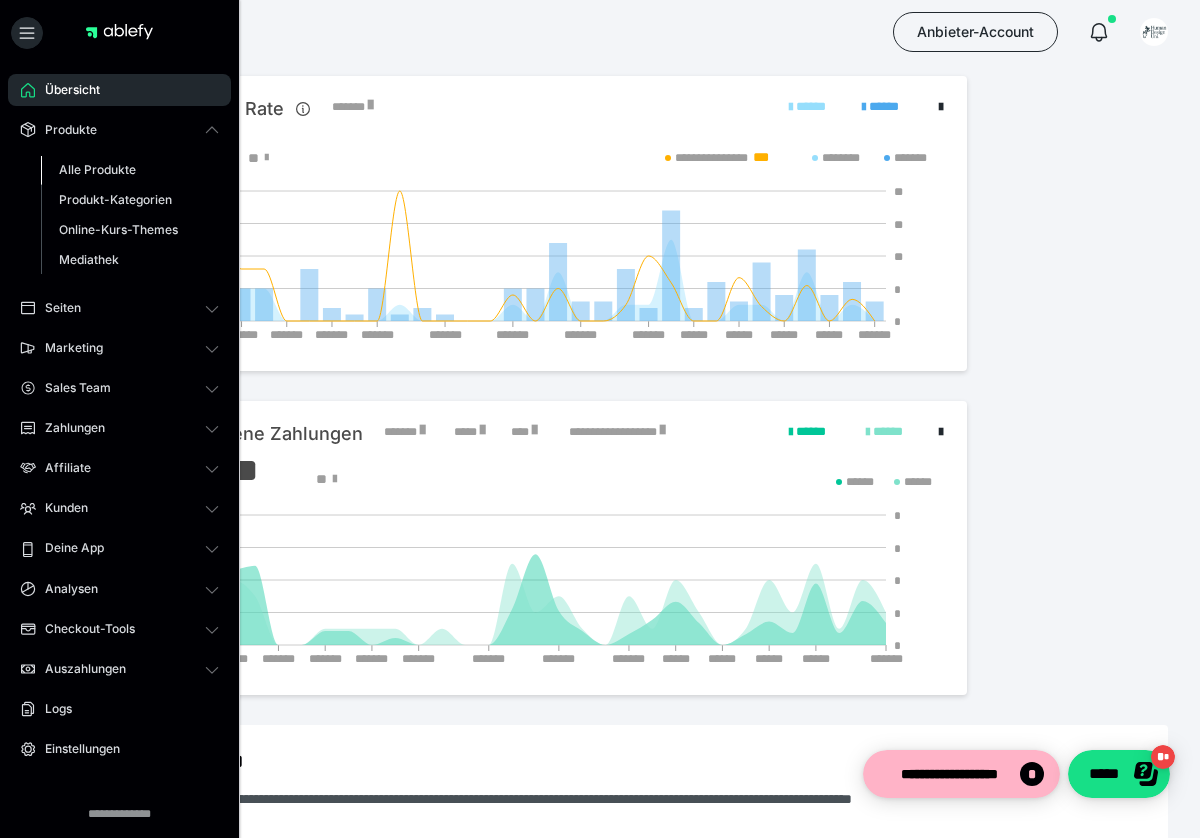 click on "Alle Produkte" at bounding box center (97, 169) 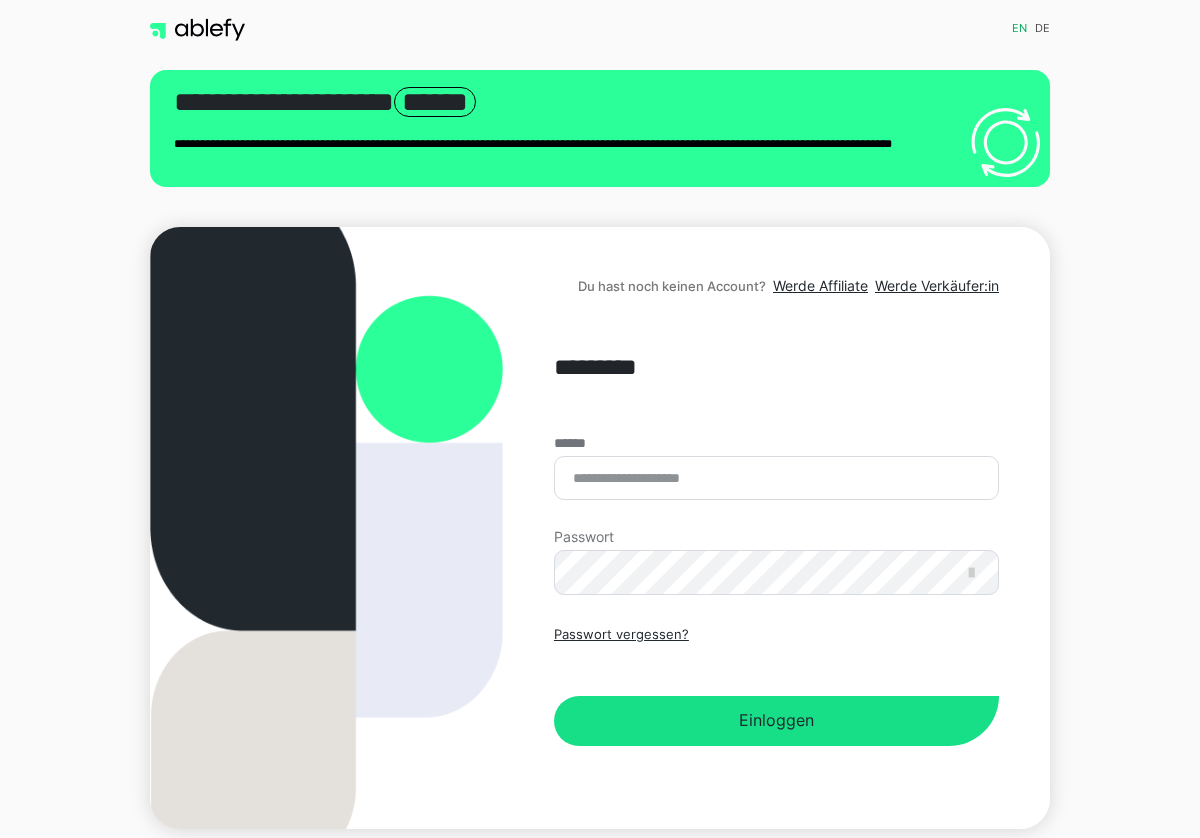 scroll, scrollTop: 0, scrollLeft: 0, axis: both 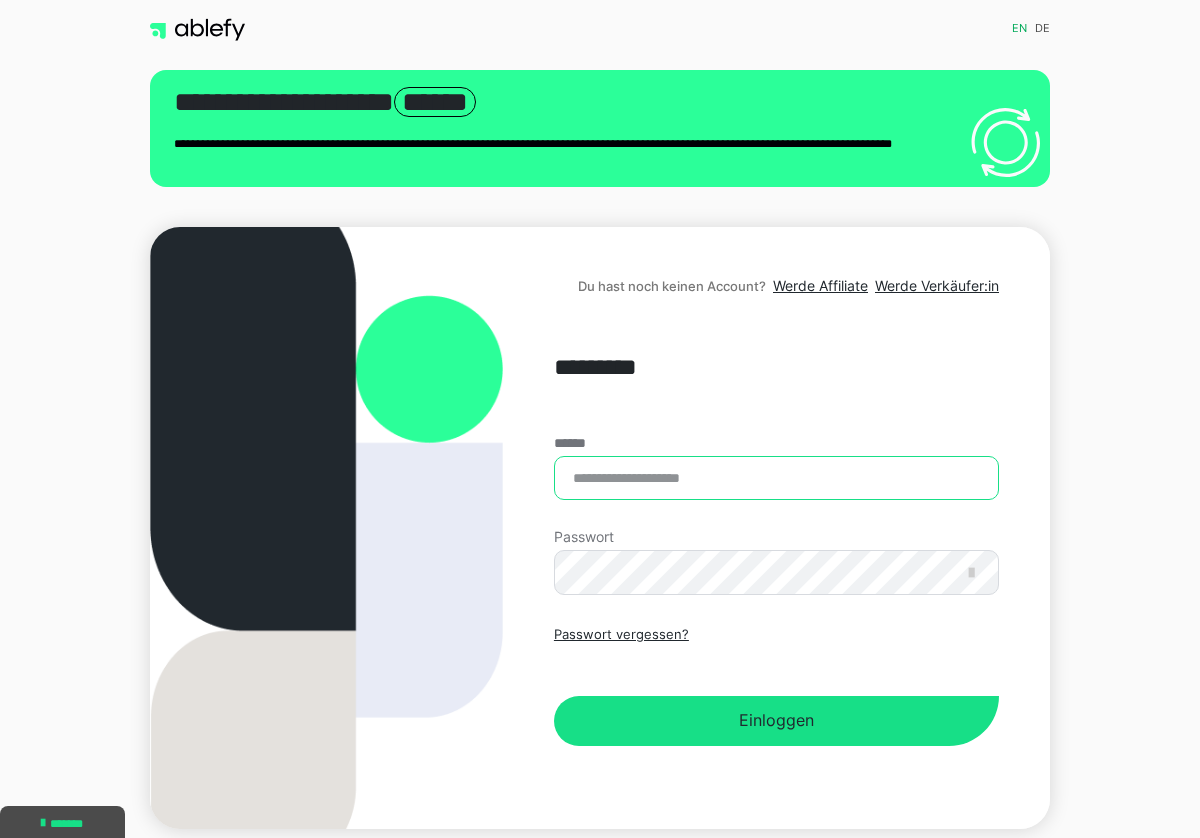 type on "**********" 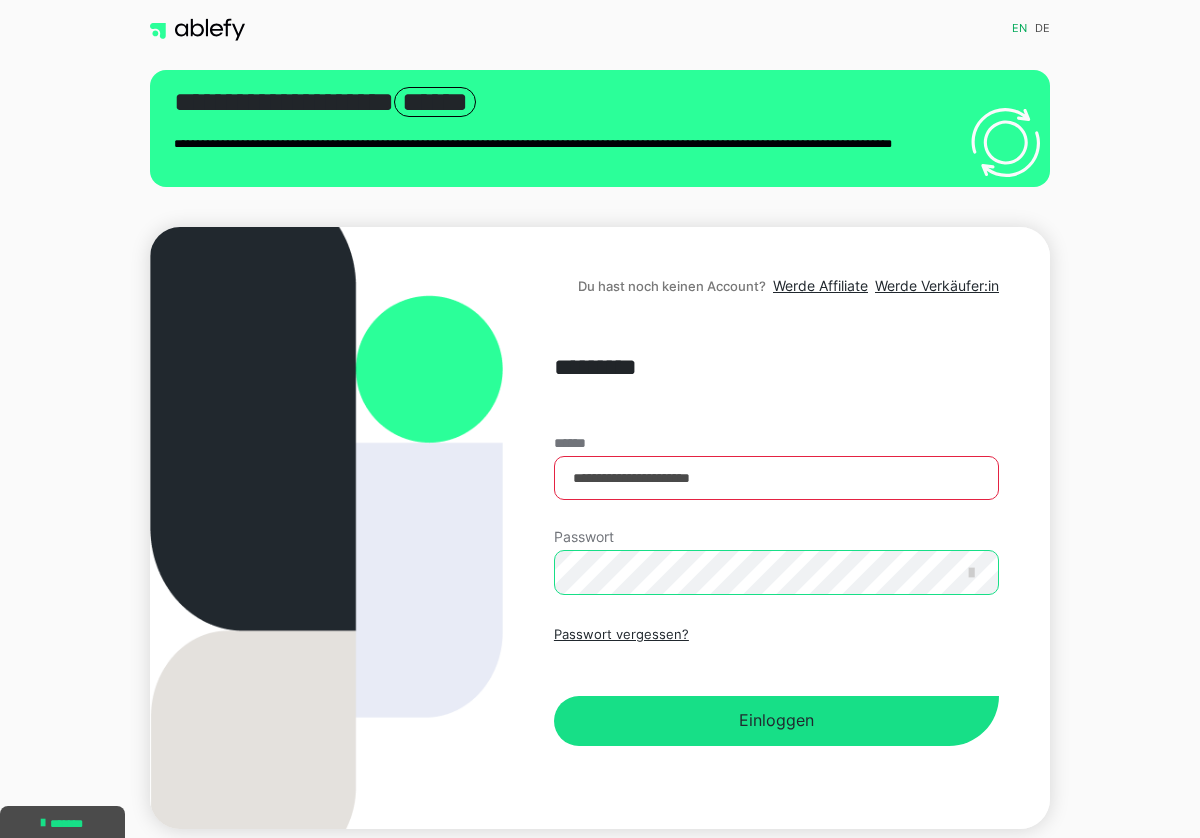 click on "Einloggen" at bounding box center [776, 721] 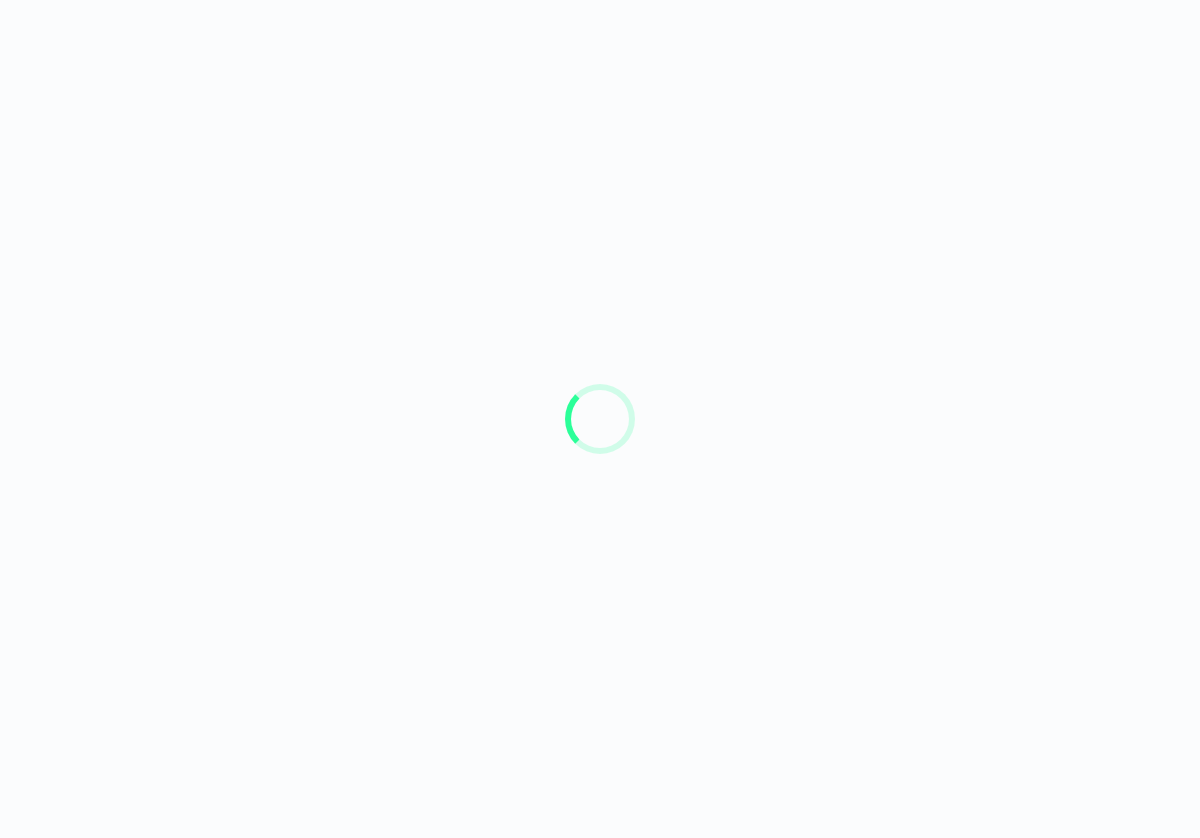 scroll, scrollTop: 0, scrollLeft: 0, axis: both 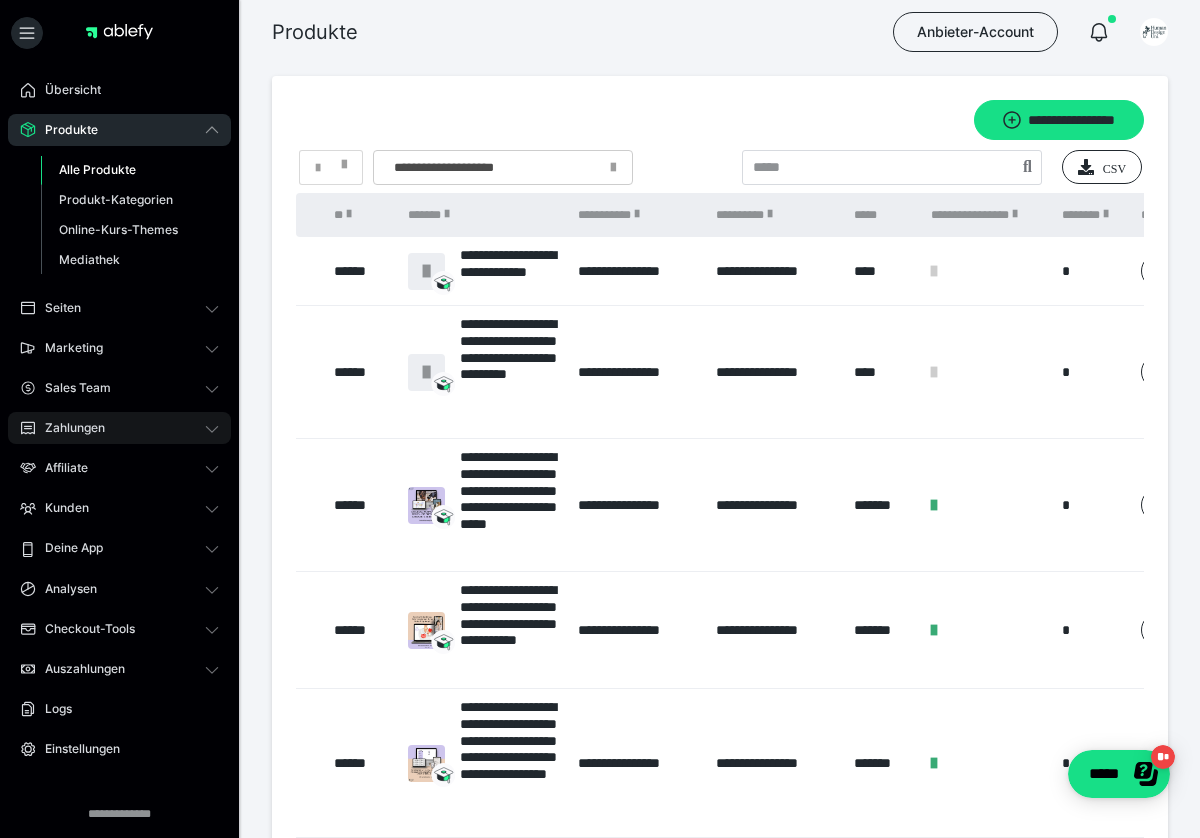 click on "Zahlungen" at bounding box center (68, 428) 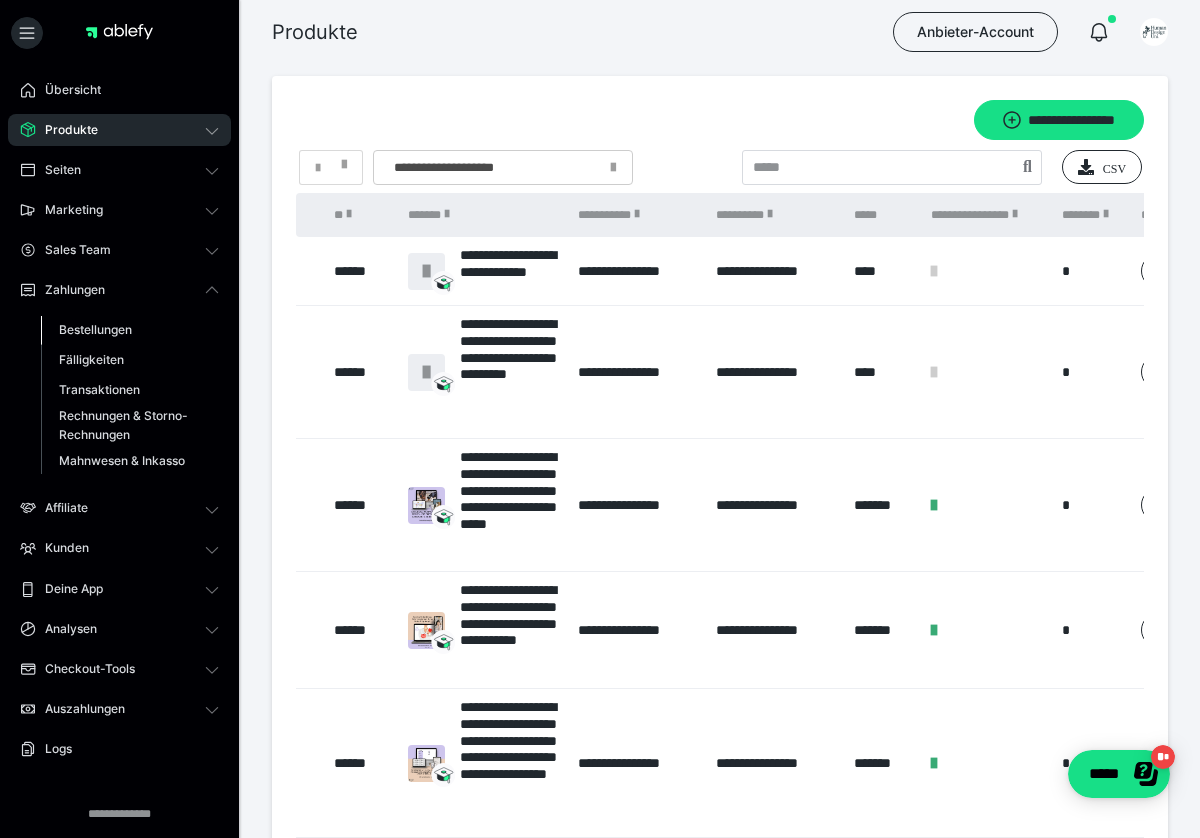 click on "Bestellungen" at bounding box center (95, 329) 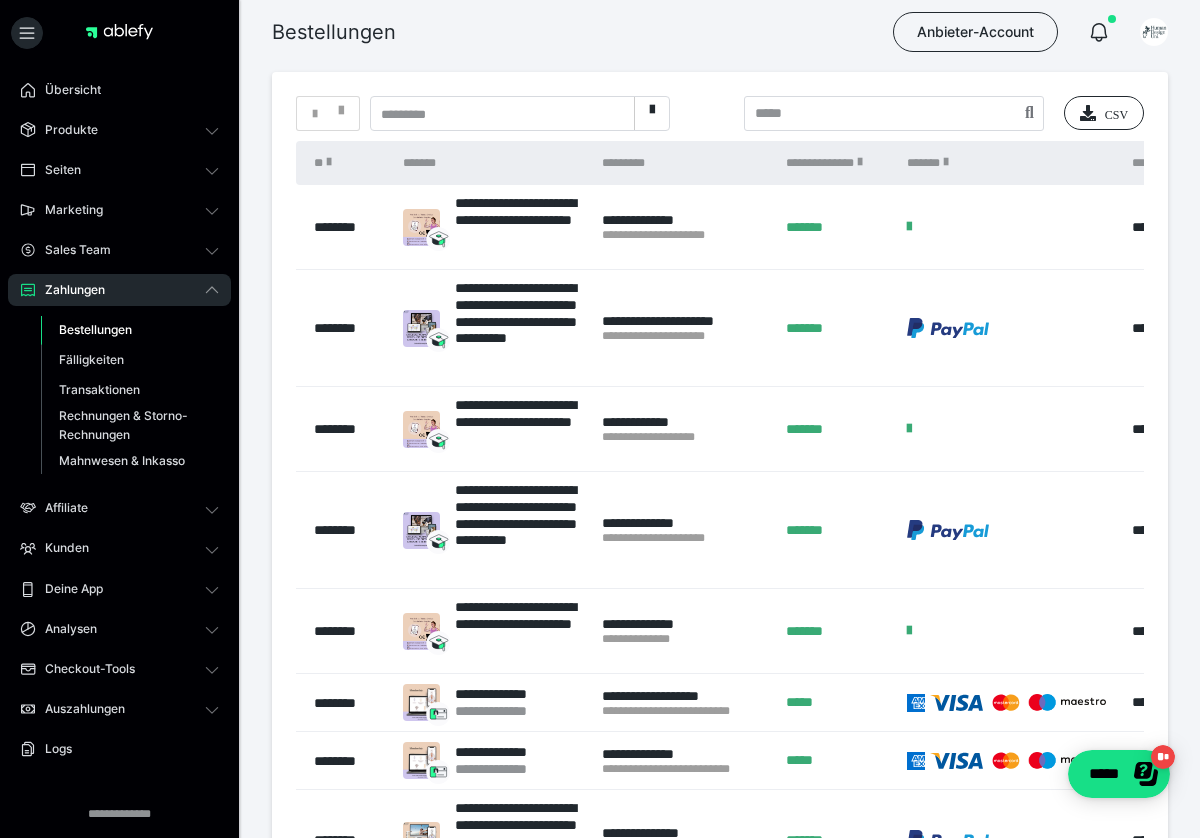 scroll, scrollTop: 102, scrollLeft: 0, axis: vertical 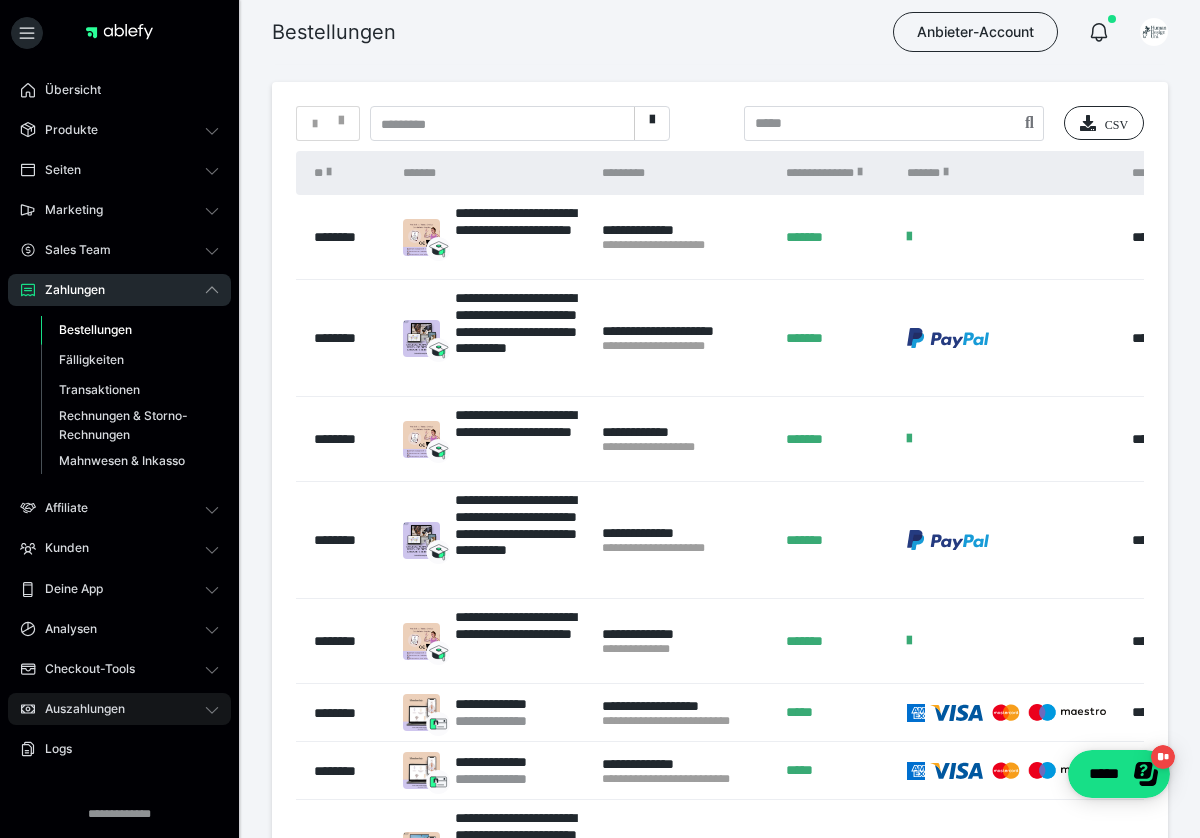 click on "Auszahlungen" at bounding box center (119, 709) 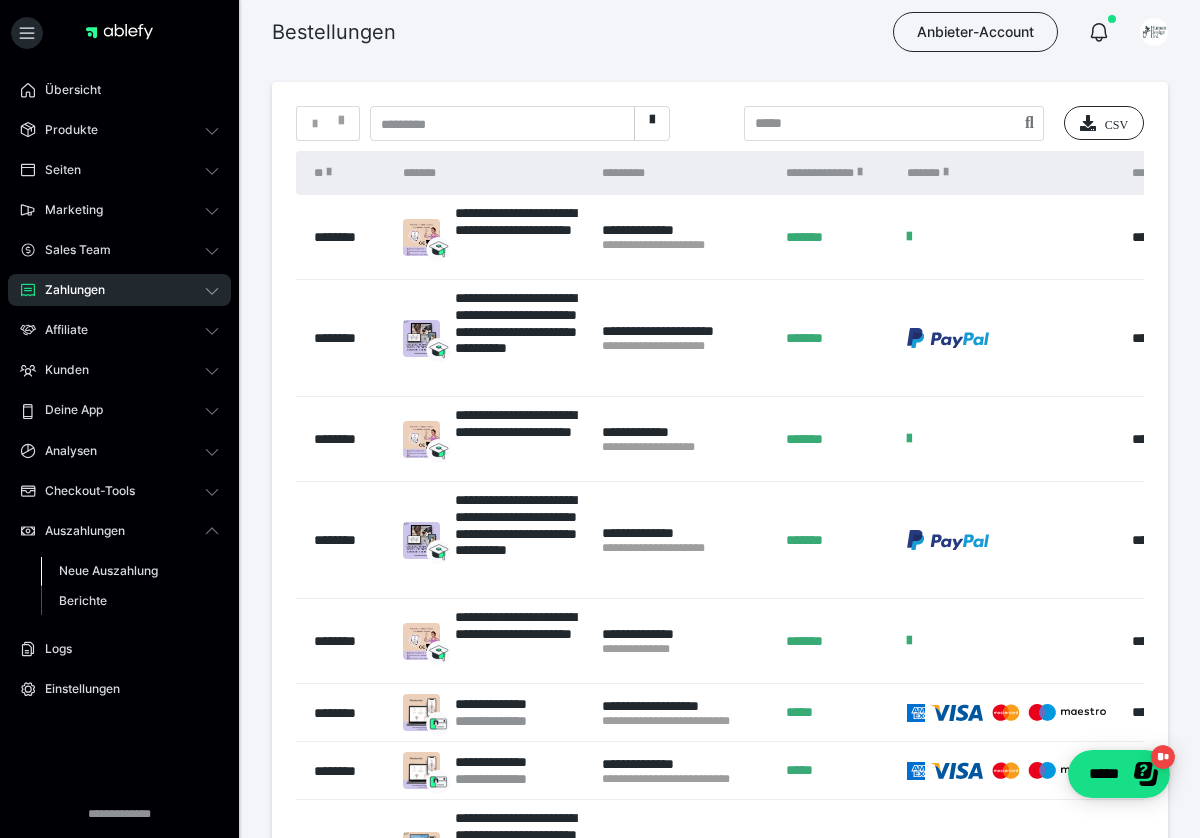 click on "Neue Auszahlung" at bounding box center (108, 570) 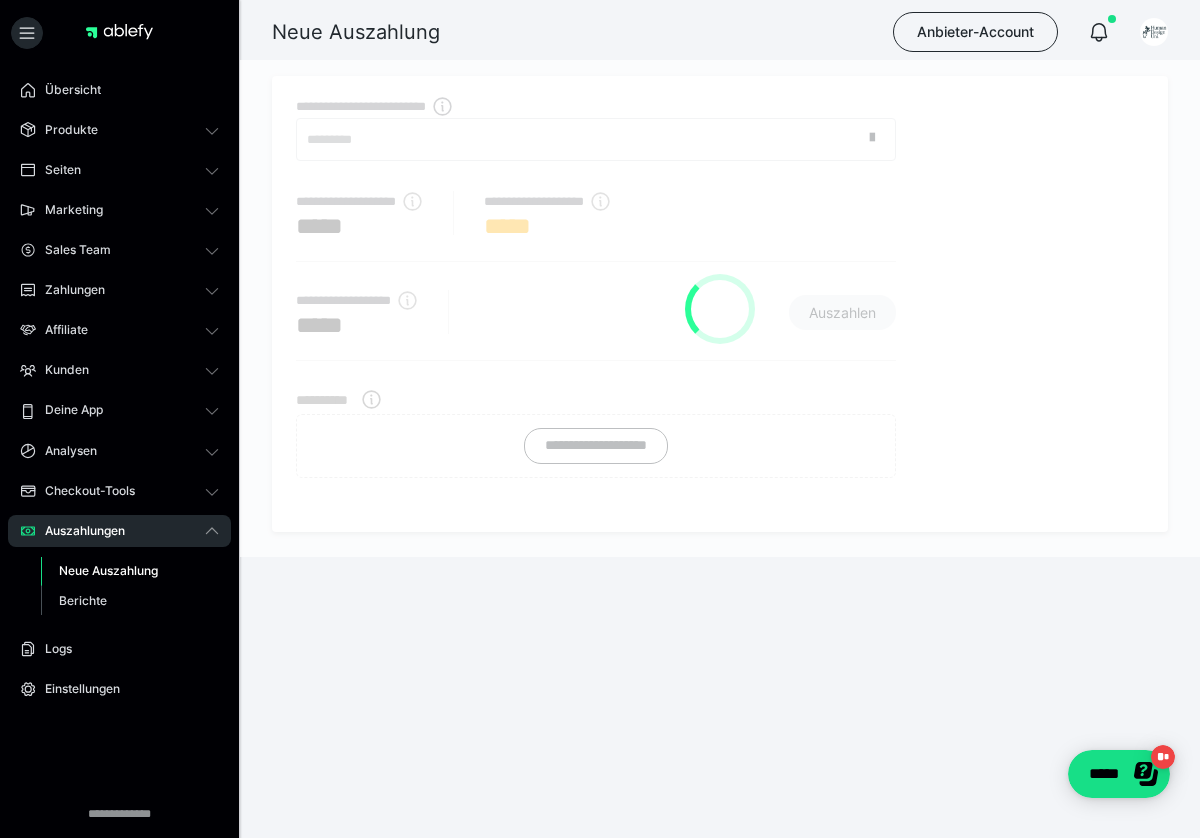 scroll, scrollTop: 0, scrollLeft: 0, axis: both 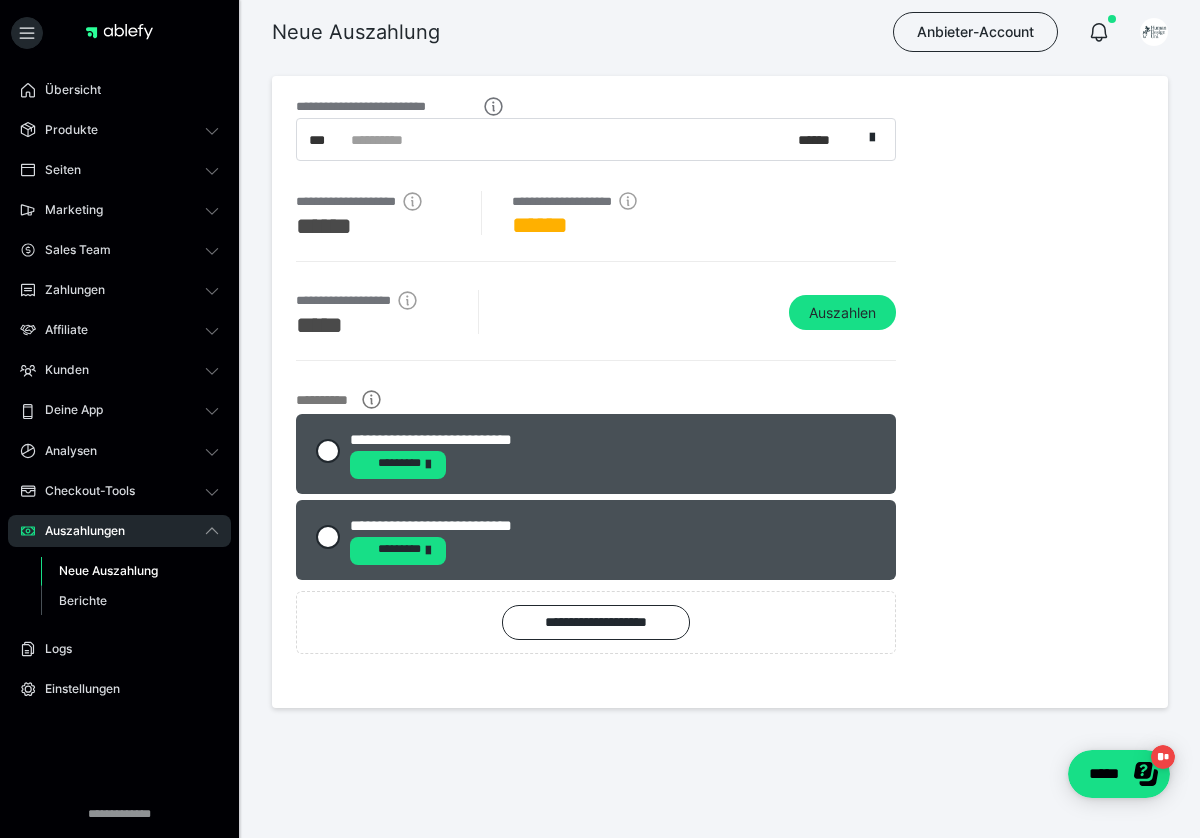 click on "**********" at bounding box center (579, 139) 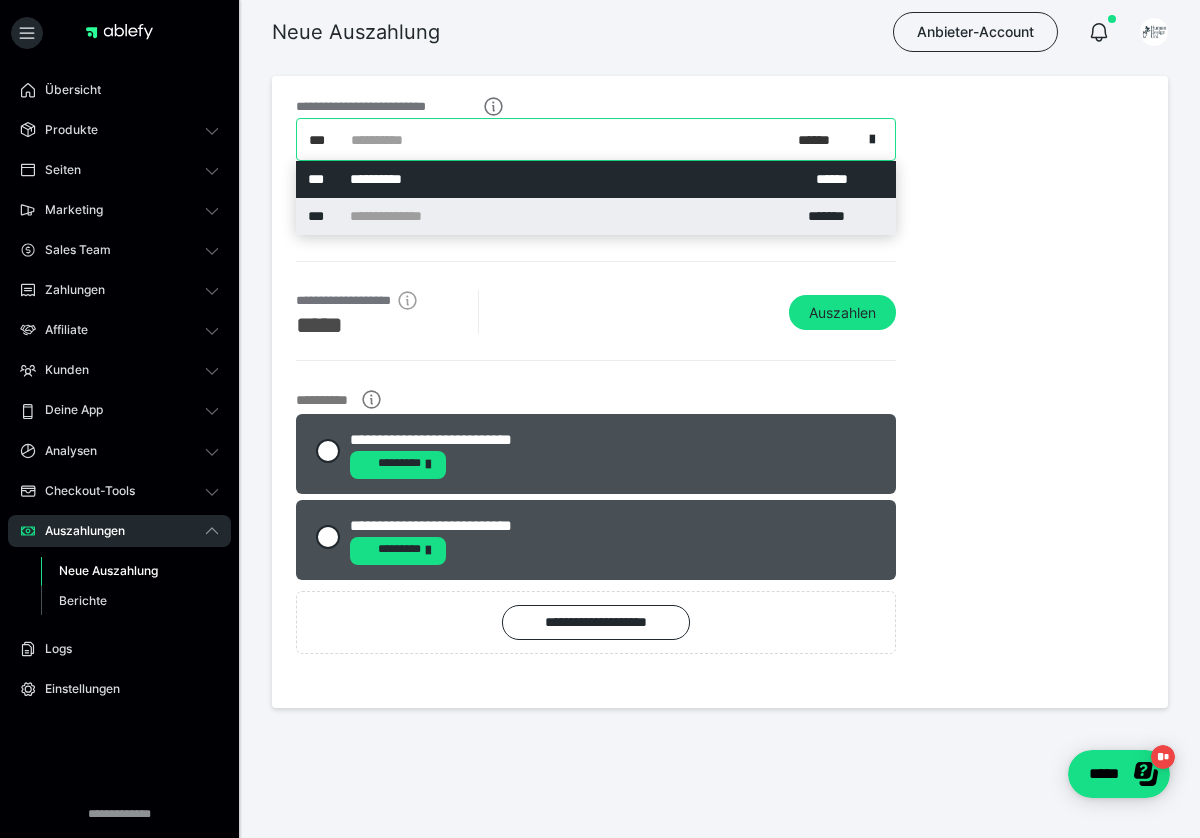 click on "**********" at bounding box center (596, 216) 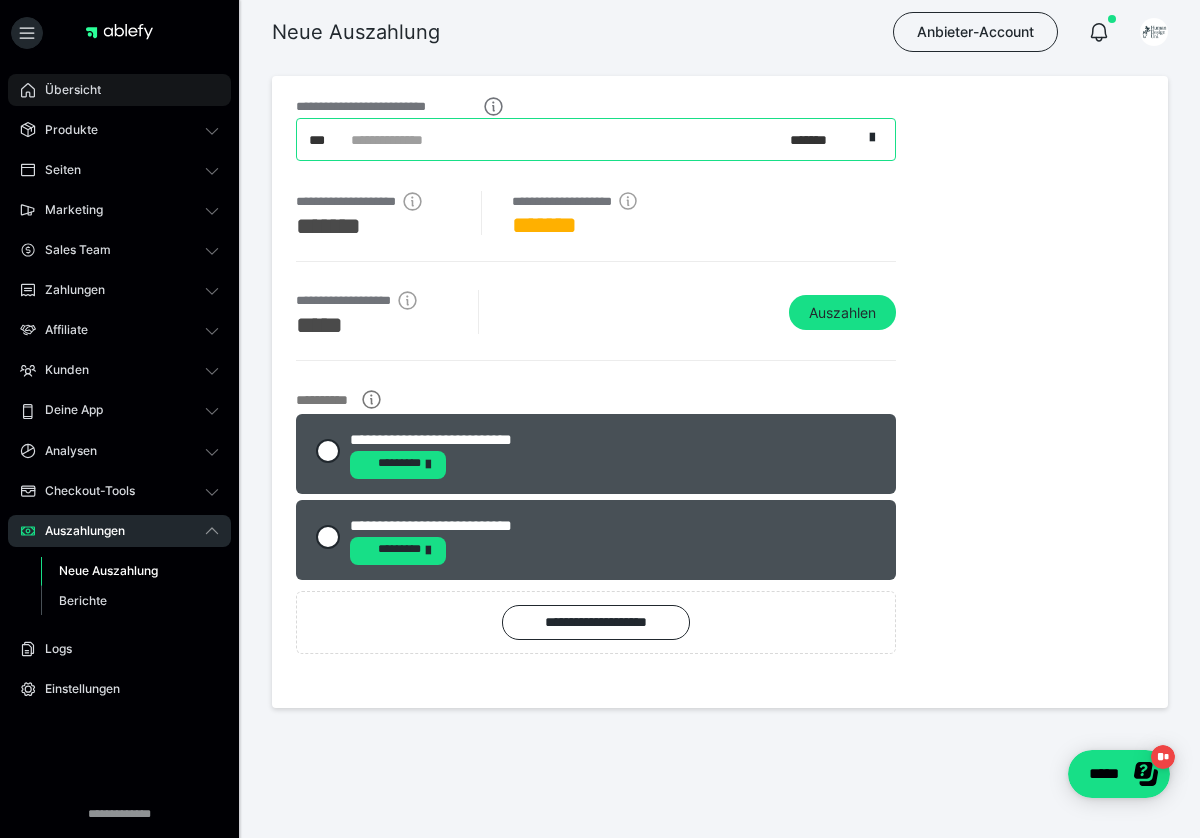 click on "Übersicht" at bounding box center [66, 90] 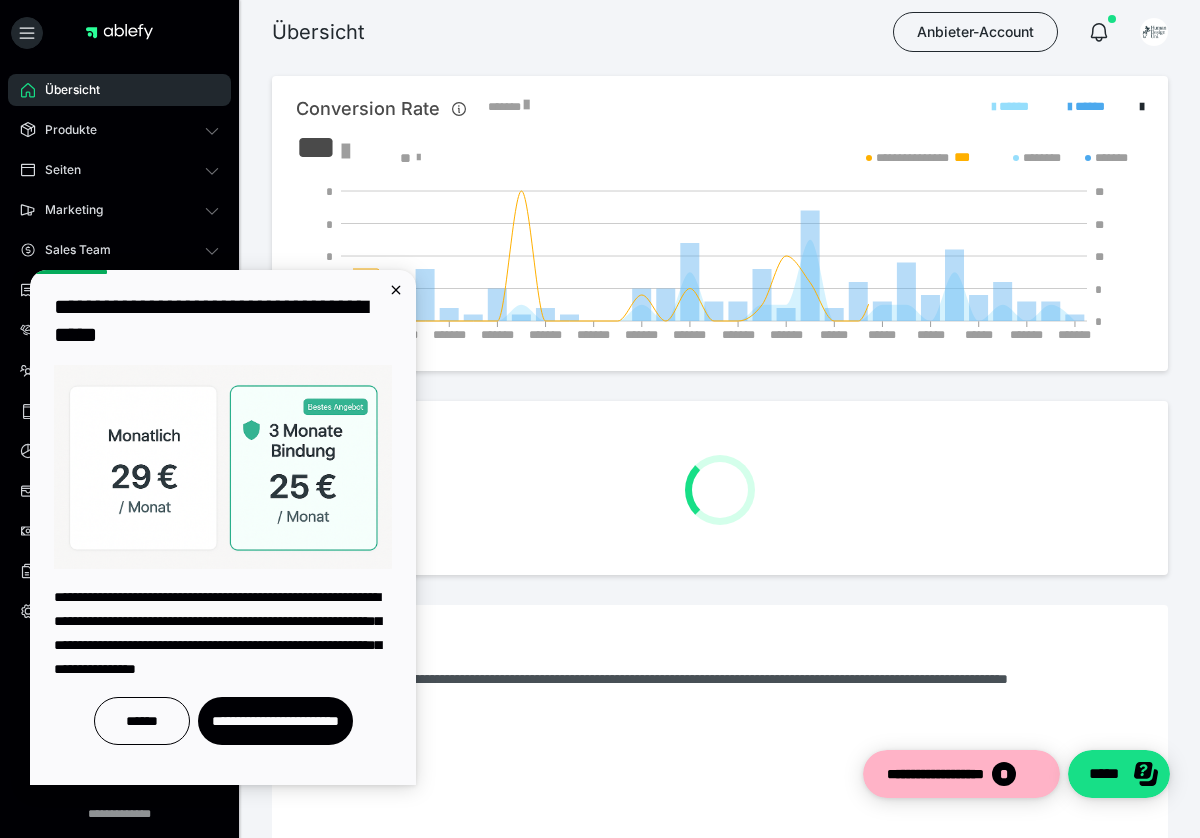 scroll, scrollTop: 0, scrollLeft: 0, axis: both 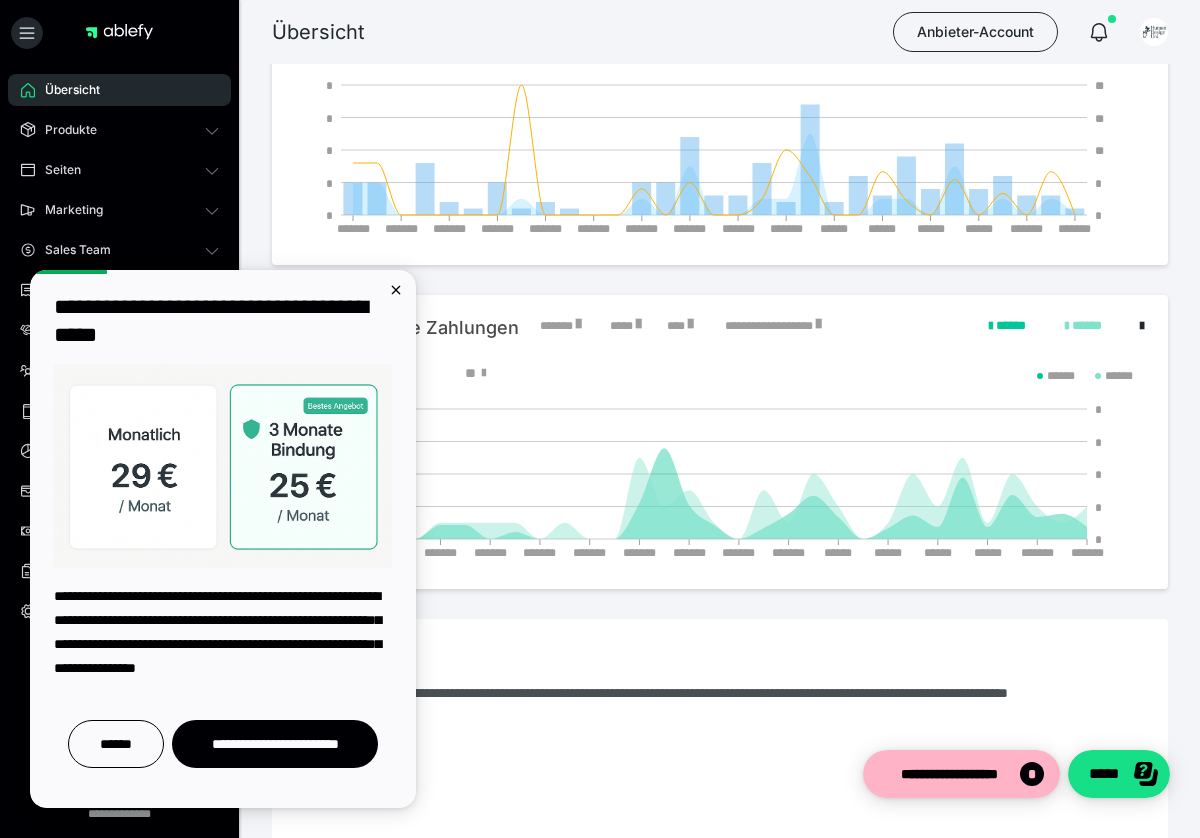 click at bounding box center (223, 466) 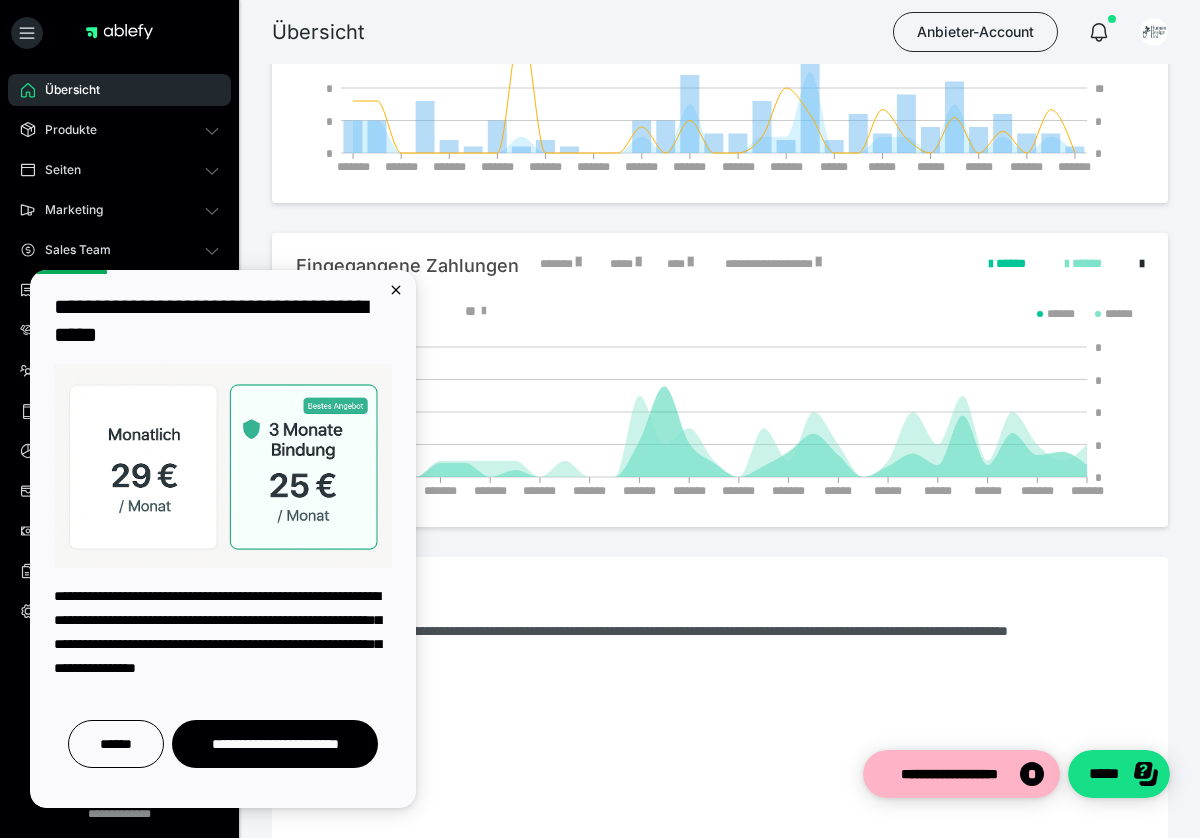 scroll, scrollTop: 153, scrollLeft: 0, axis: vertical 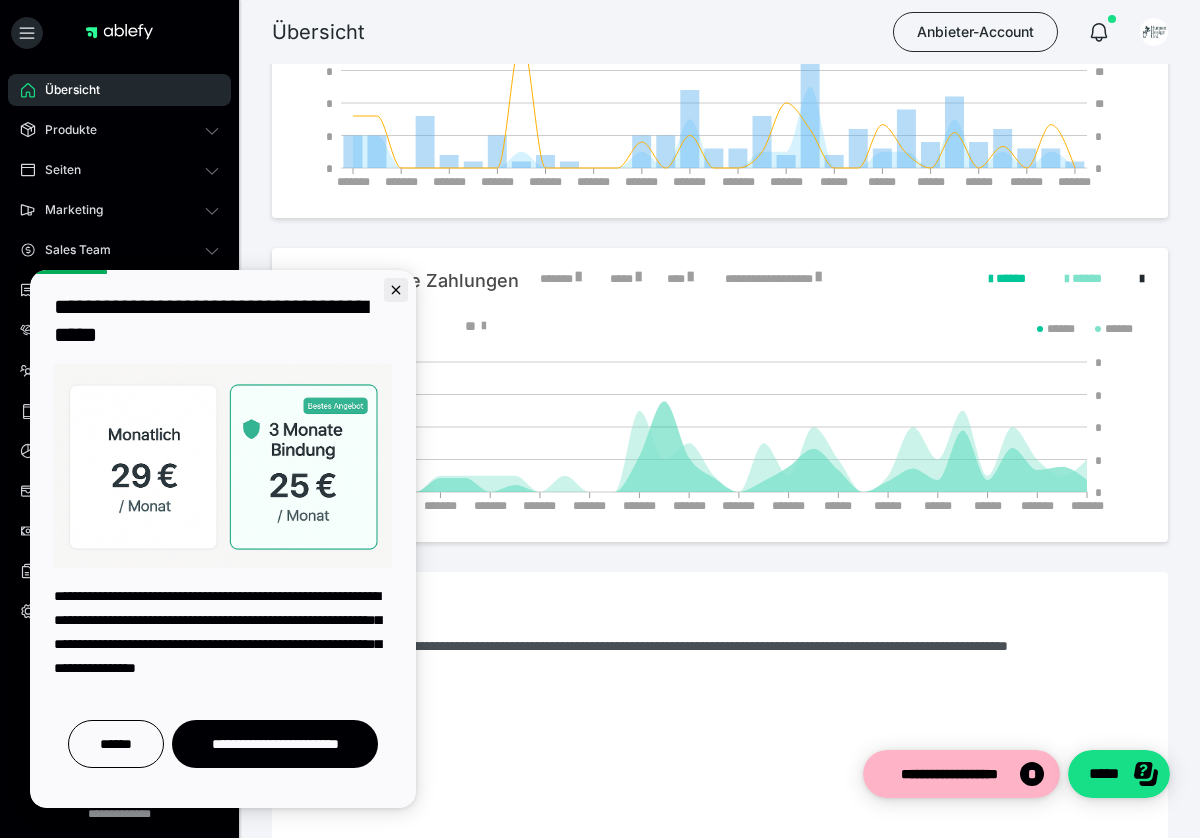 click at bounding box center [396, 290] 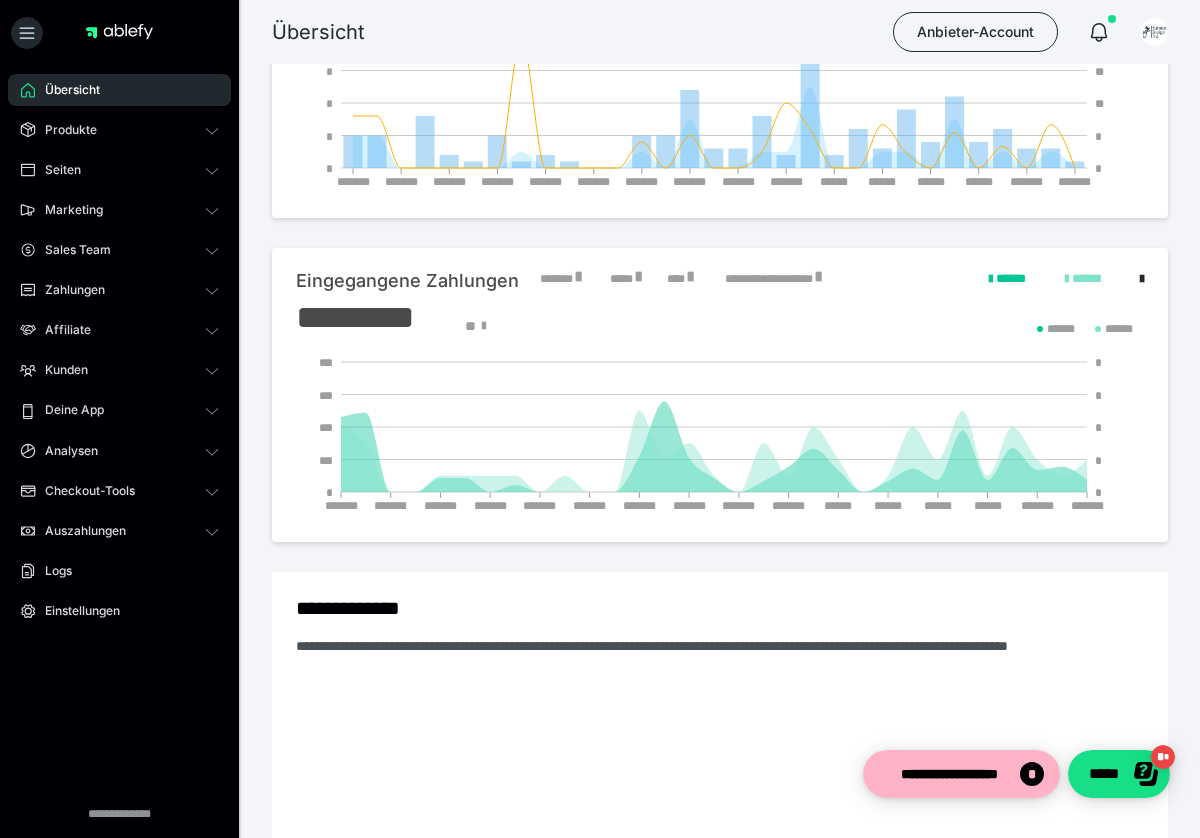 scroll, scrollTop: 0, scrollLeft: 0, axis: both 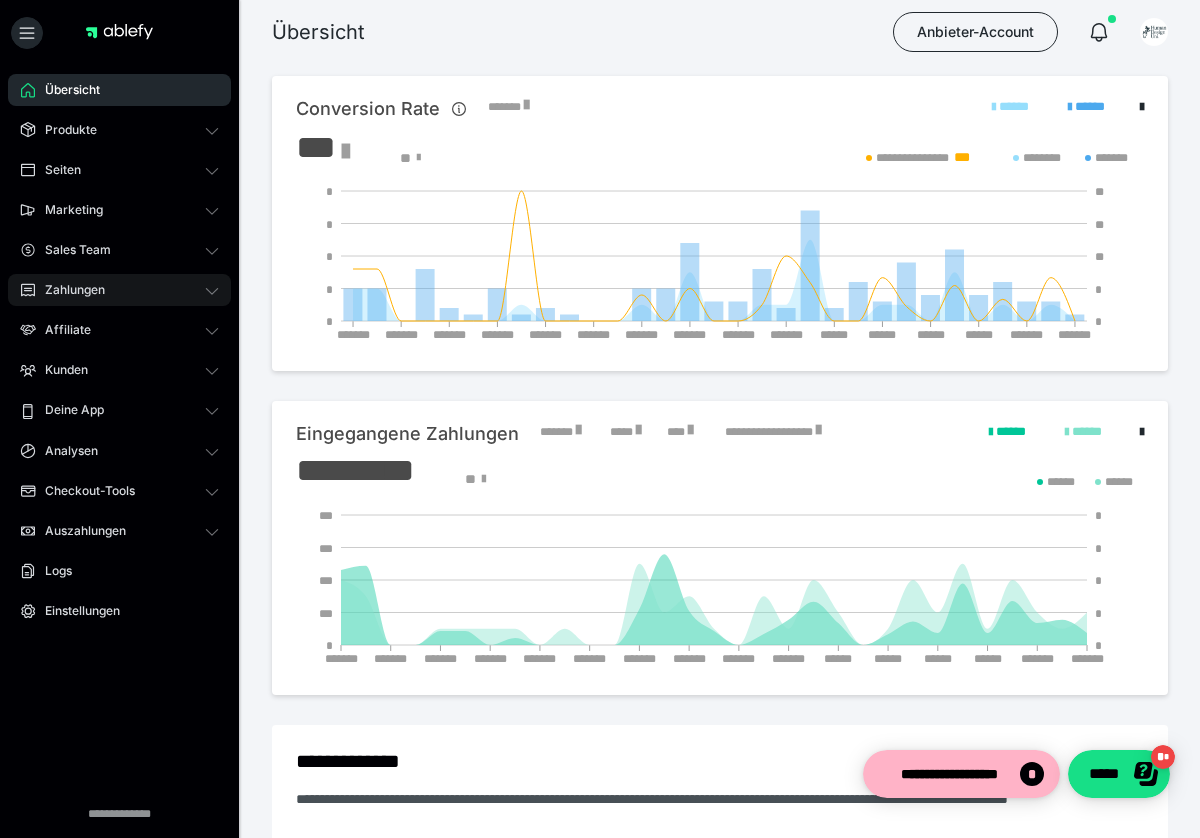 click on "Zahlungen" at bounding box center (68, 290) 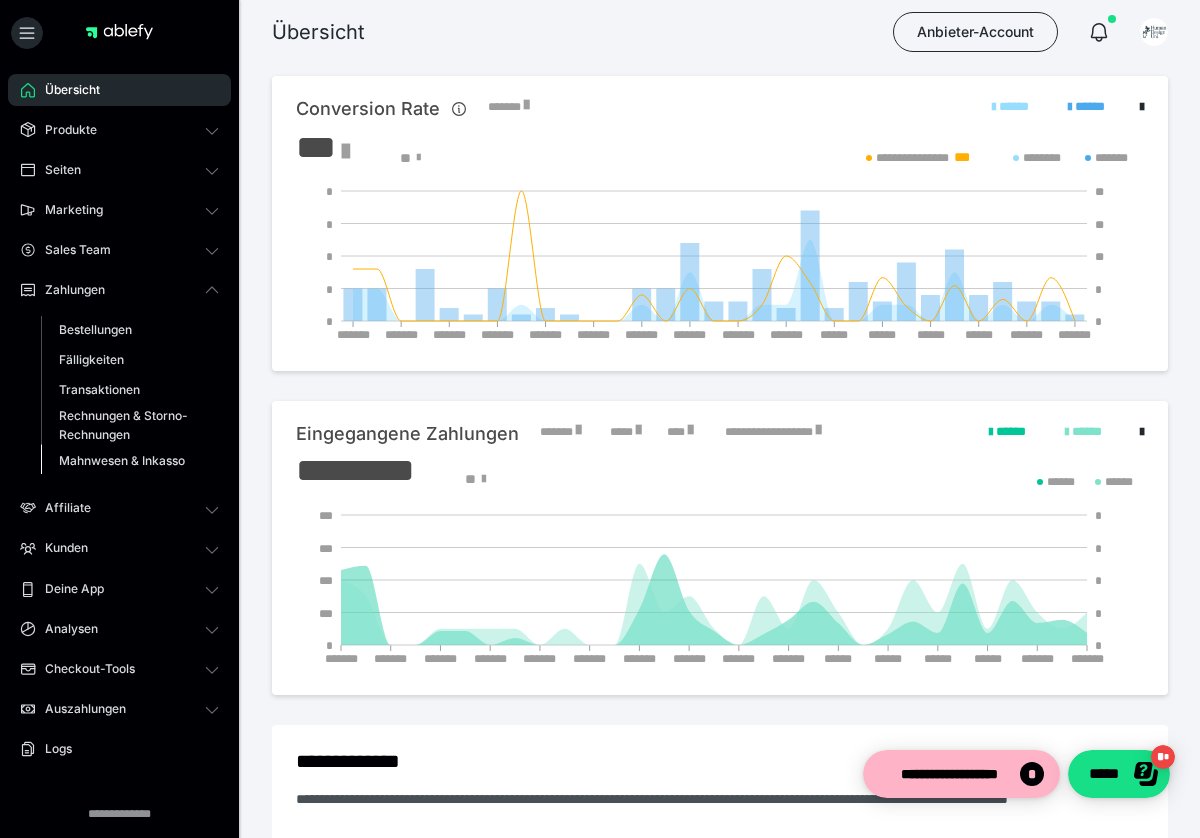 click on "Mahnwesen & Inkasso" at bounding box center [122, 460] 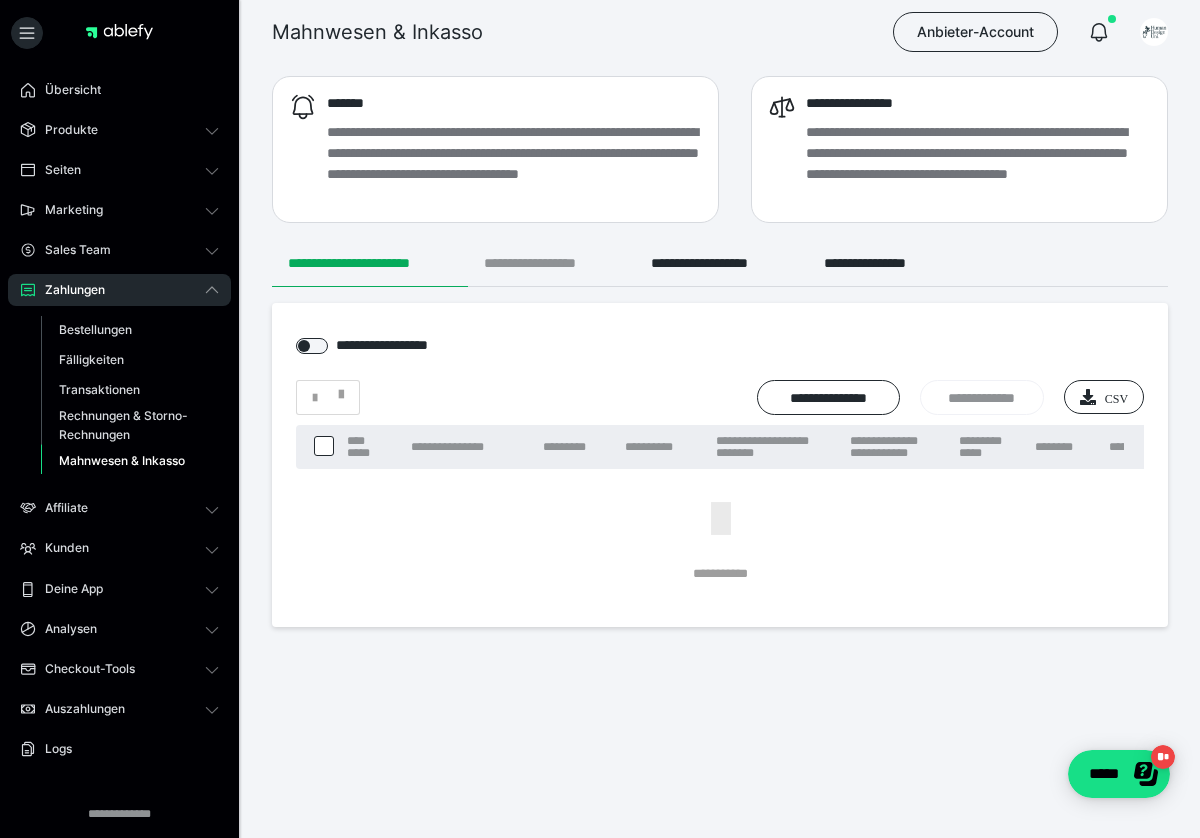 click on "**********" at bounding box center (551, 263) 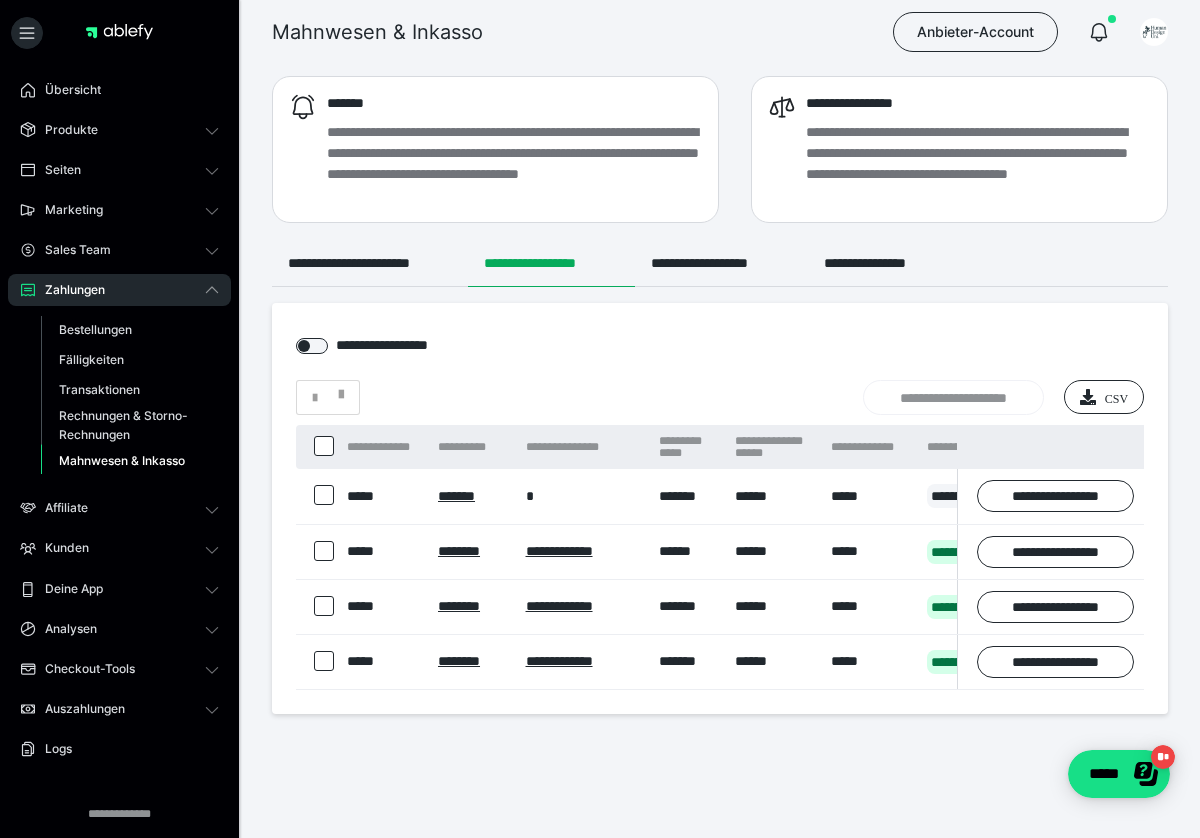 scroll, scrollTop: 0, scrollLeft: 0, axis: both 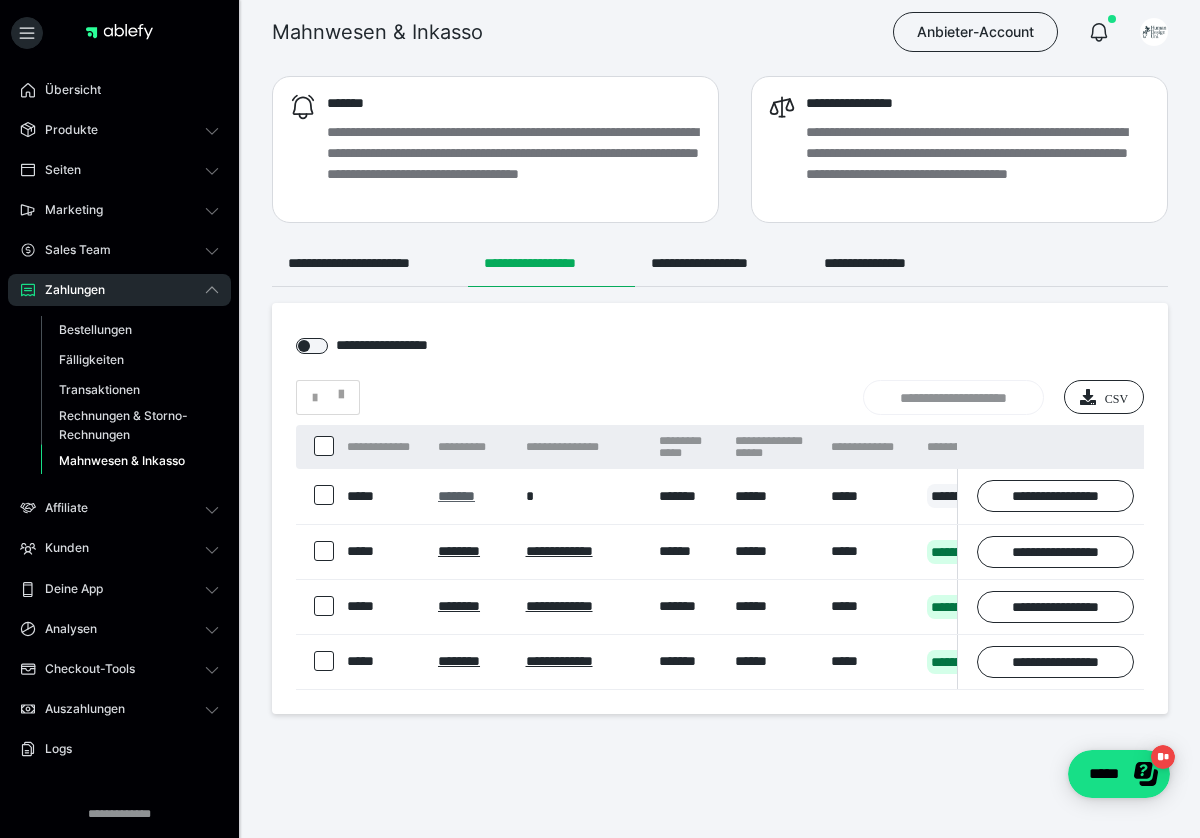 click on "*******" at bounding box center [456, 496] 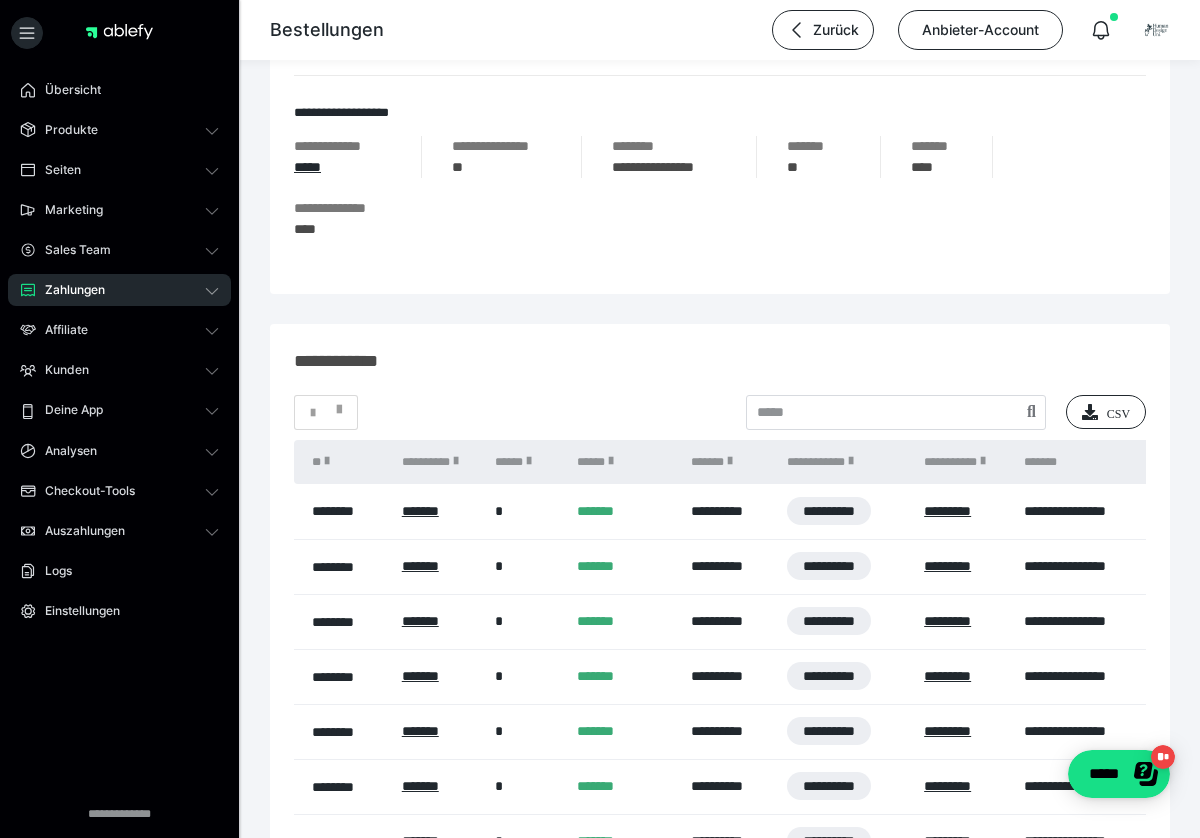 scroll, scrollTop: 1412, scrollLeft: 0, axis: vertical 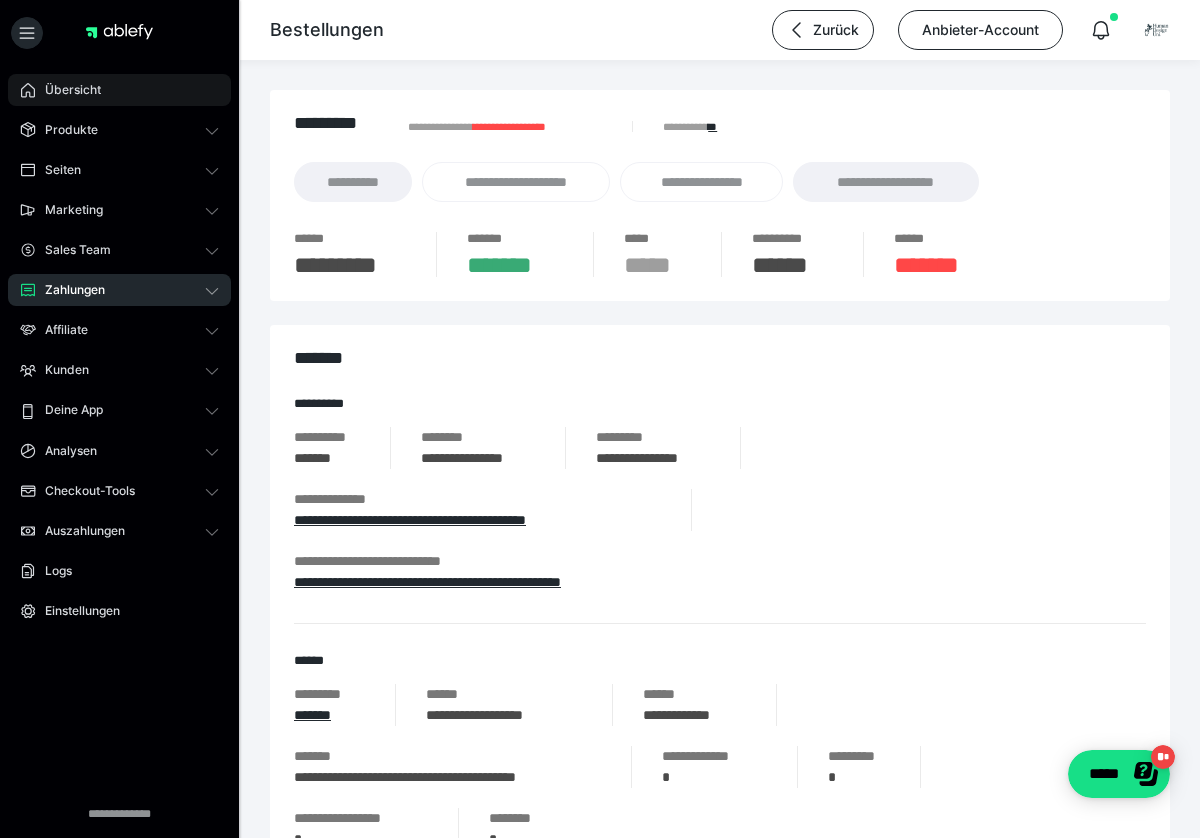 click on "Übersicht" at bounding box center [66, 90] 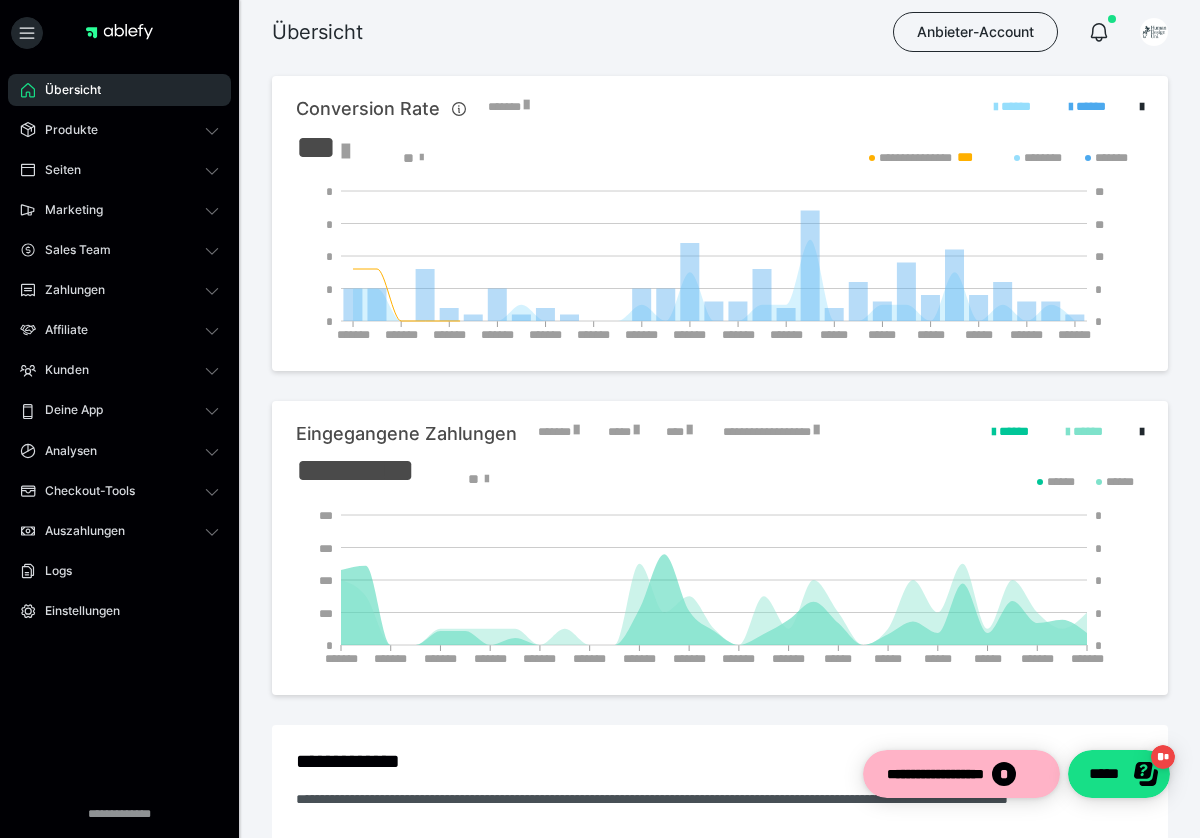 scroll, scrollTop: 0, scrollLeft: 0, axis: both 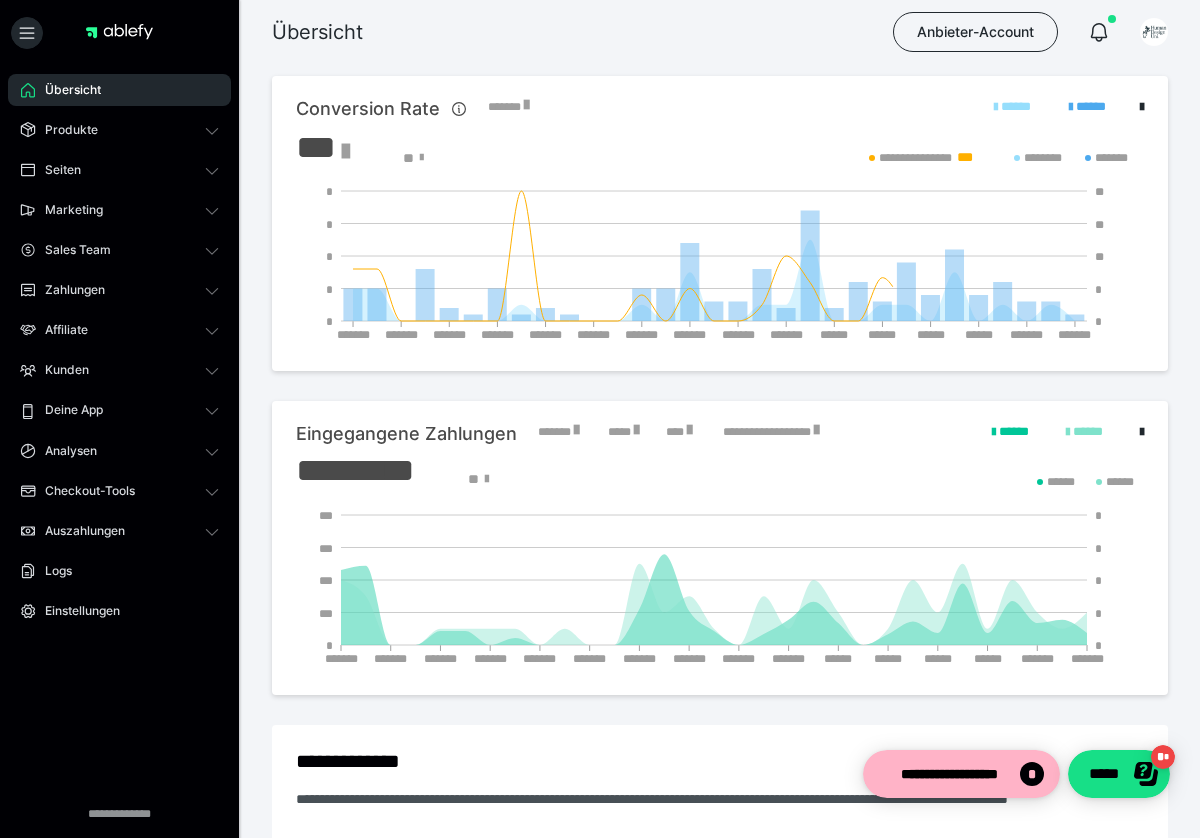 click on "**********" at bounding box center [720, 910] 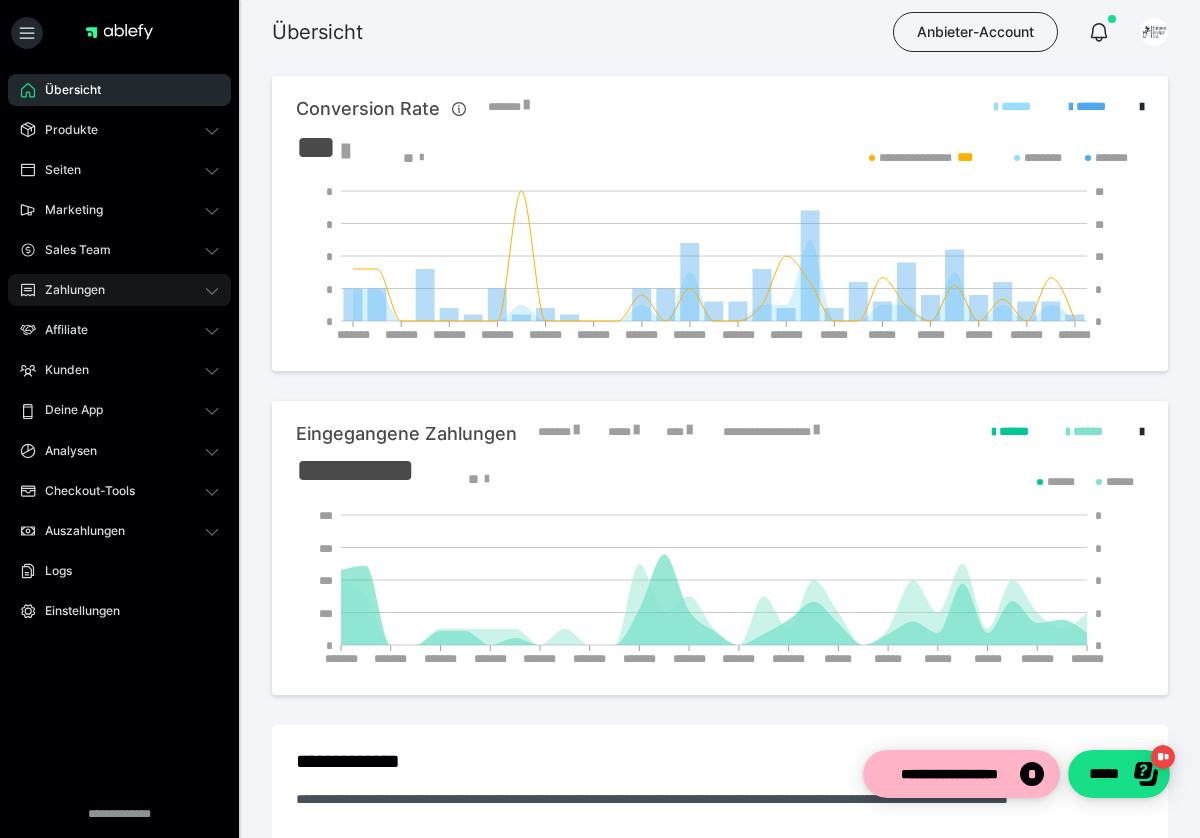 click on "Zahlungen" at bounding box center (68, 290) 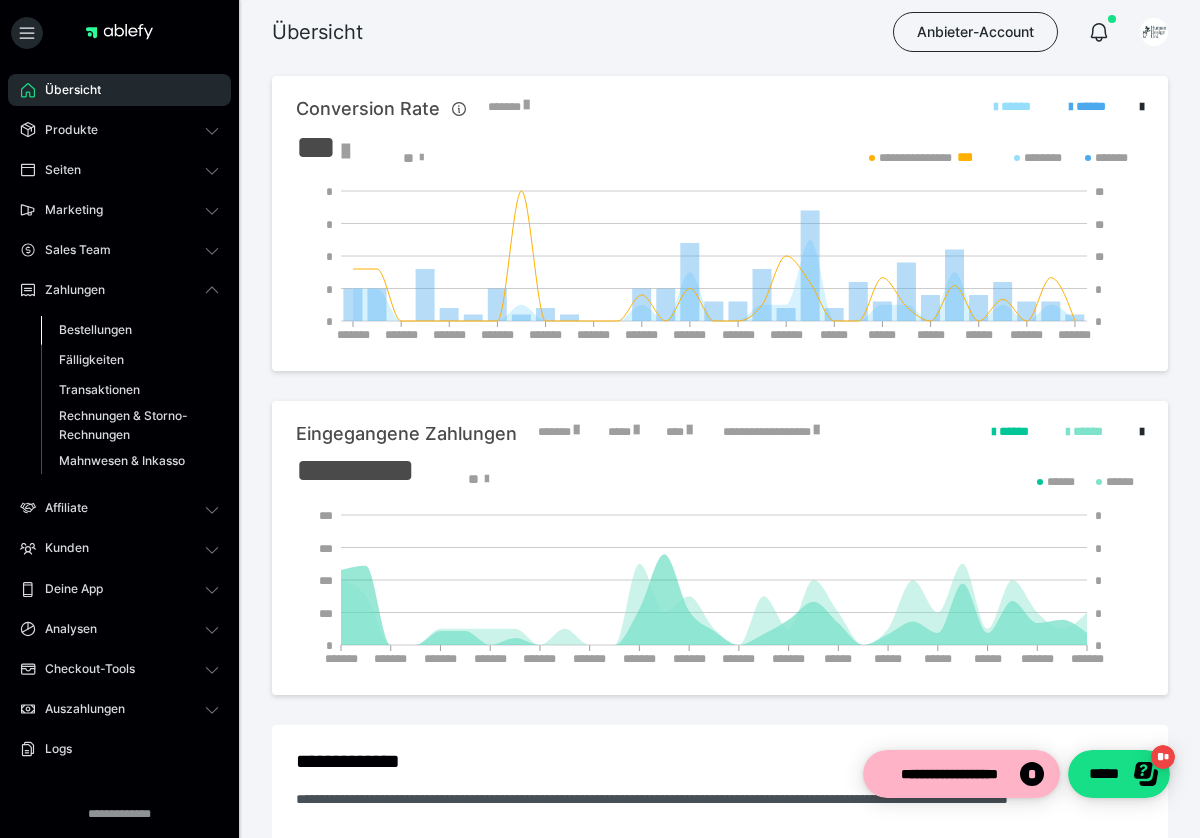 click on "Bestellungen" at bounding box center [95, 329] 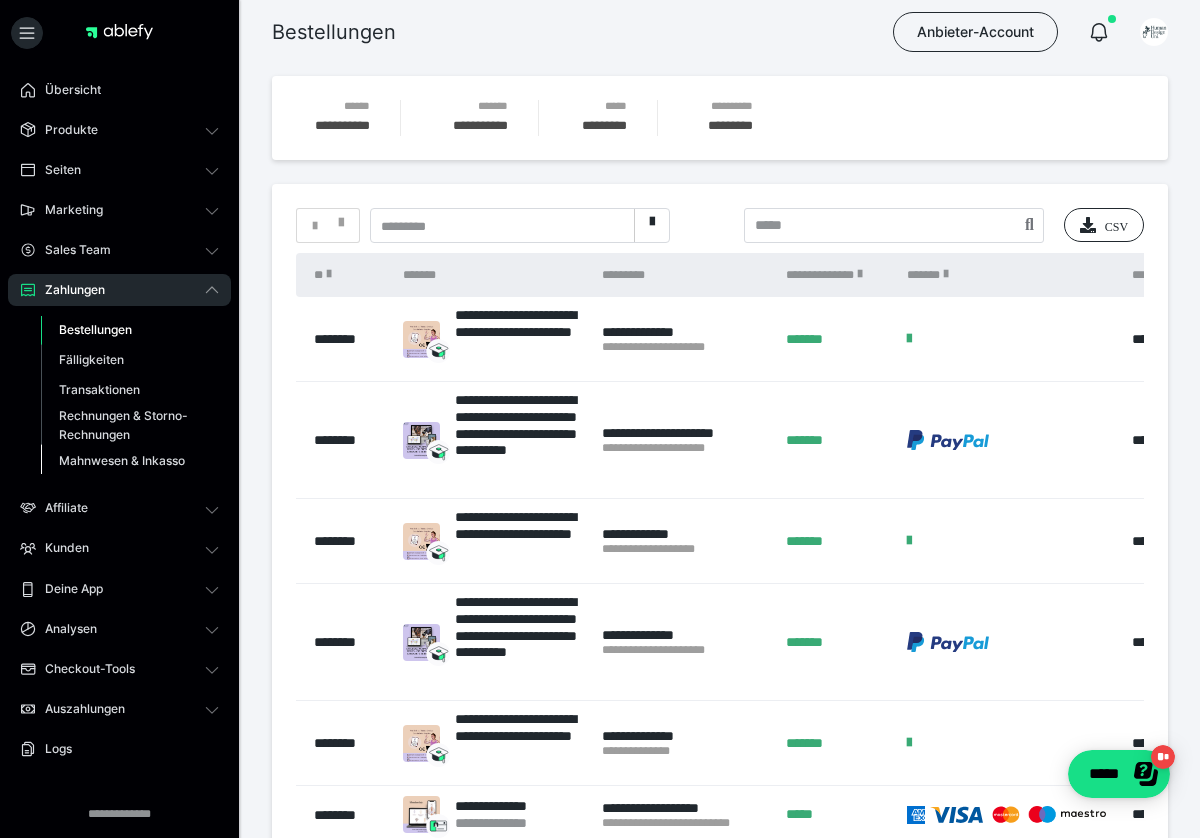 click on "Mahnwesen & Inkasso" at bounding box center [122, 460] 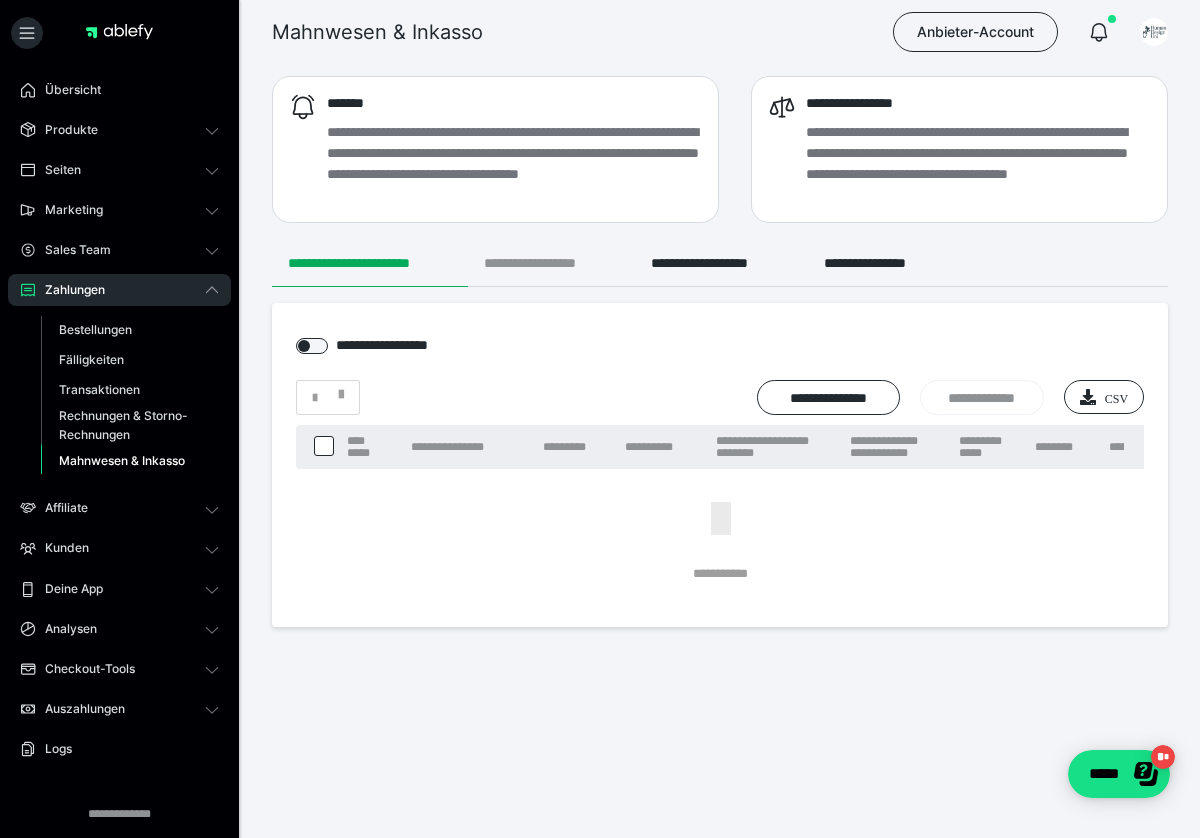 click on "**********" at bounding box center (551, 263) 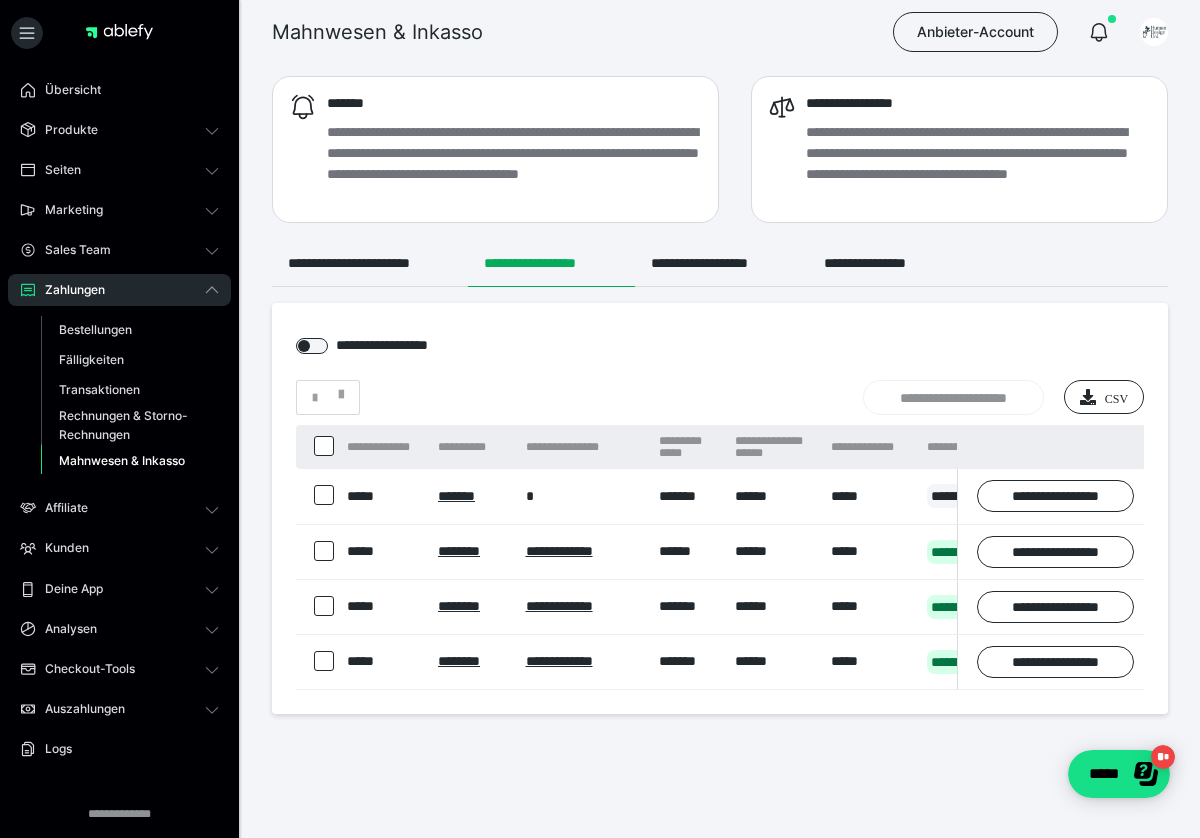 scroll, scrollTop: 0, scrollLeft: 0, axis: both 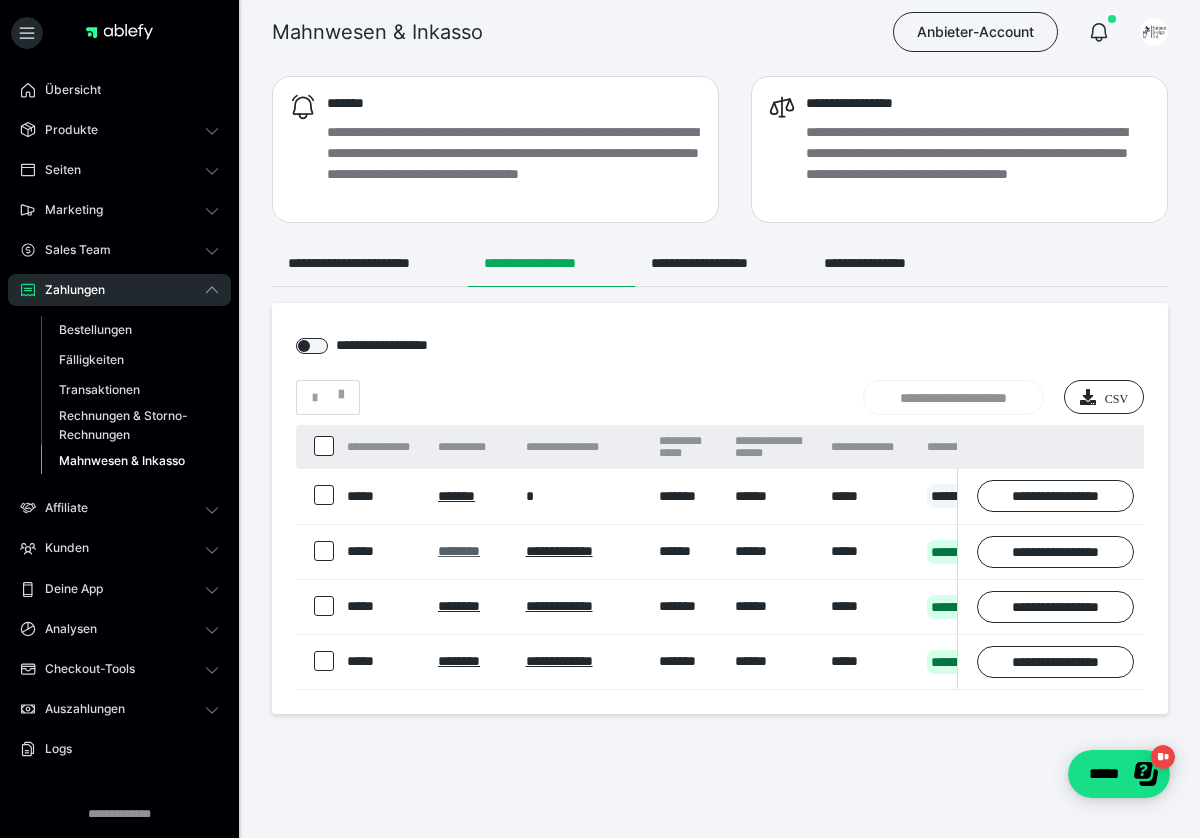 click on "********" at bounding box center [459, 551] 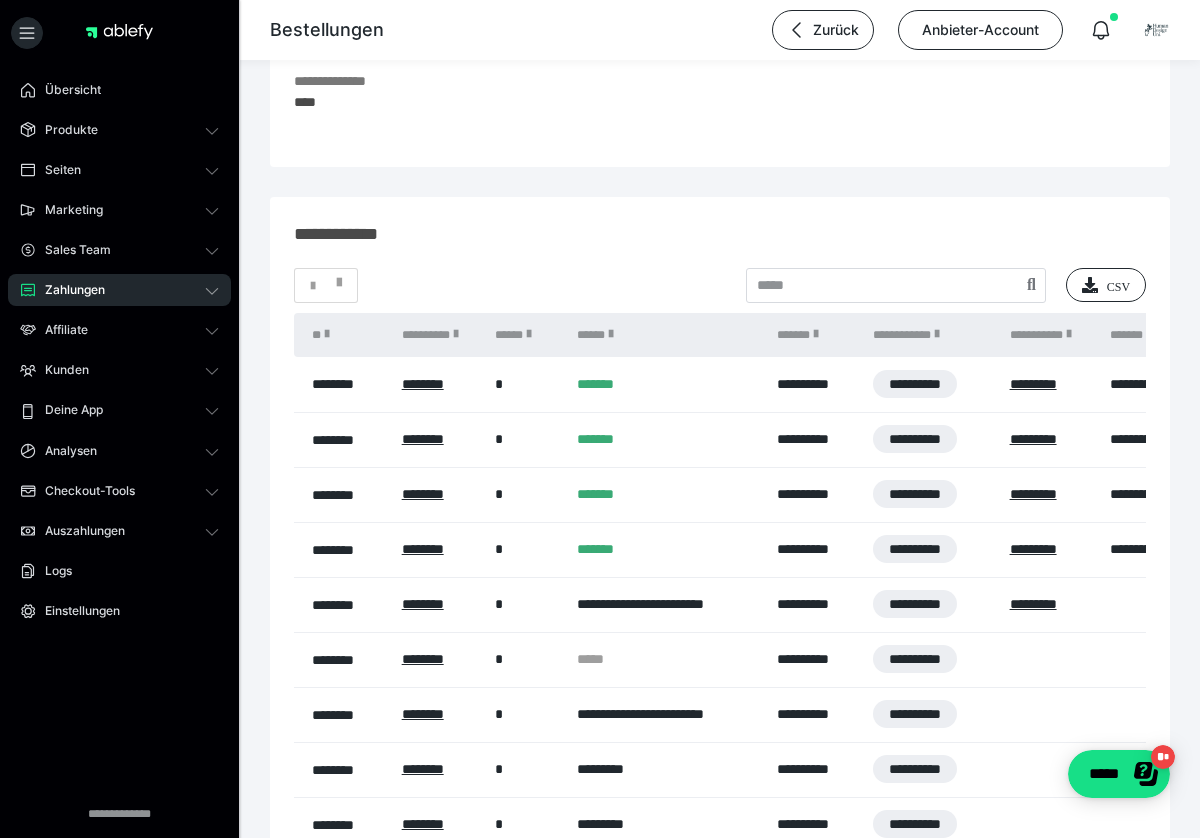 scroll, scrollTop: 1481, scrollLeft: 0, axis: vertical 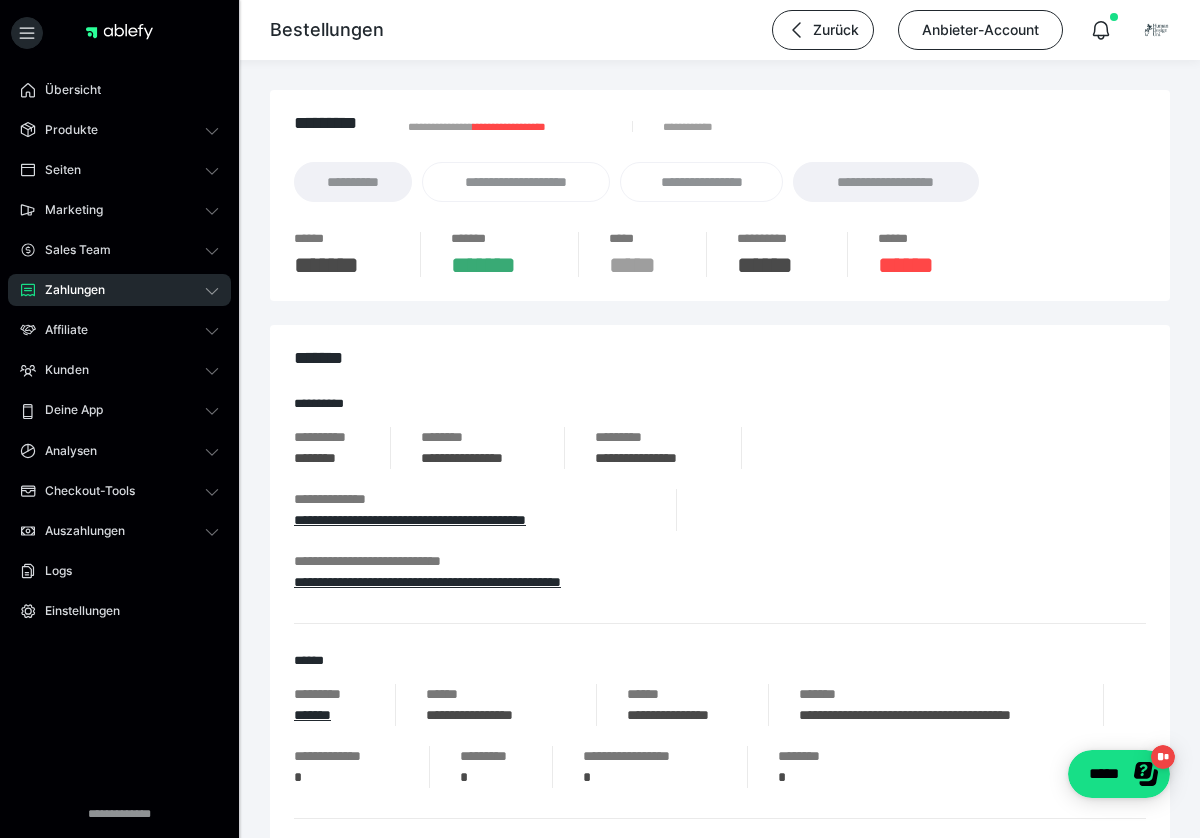 click on "Zahlungen" at bounding box center [119, 290] 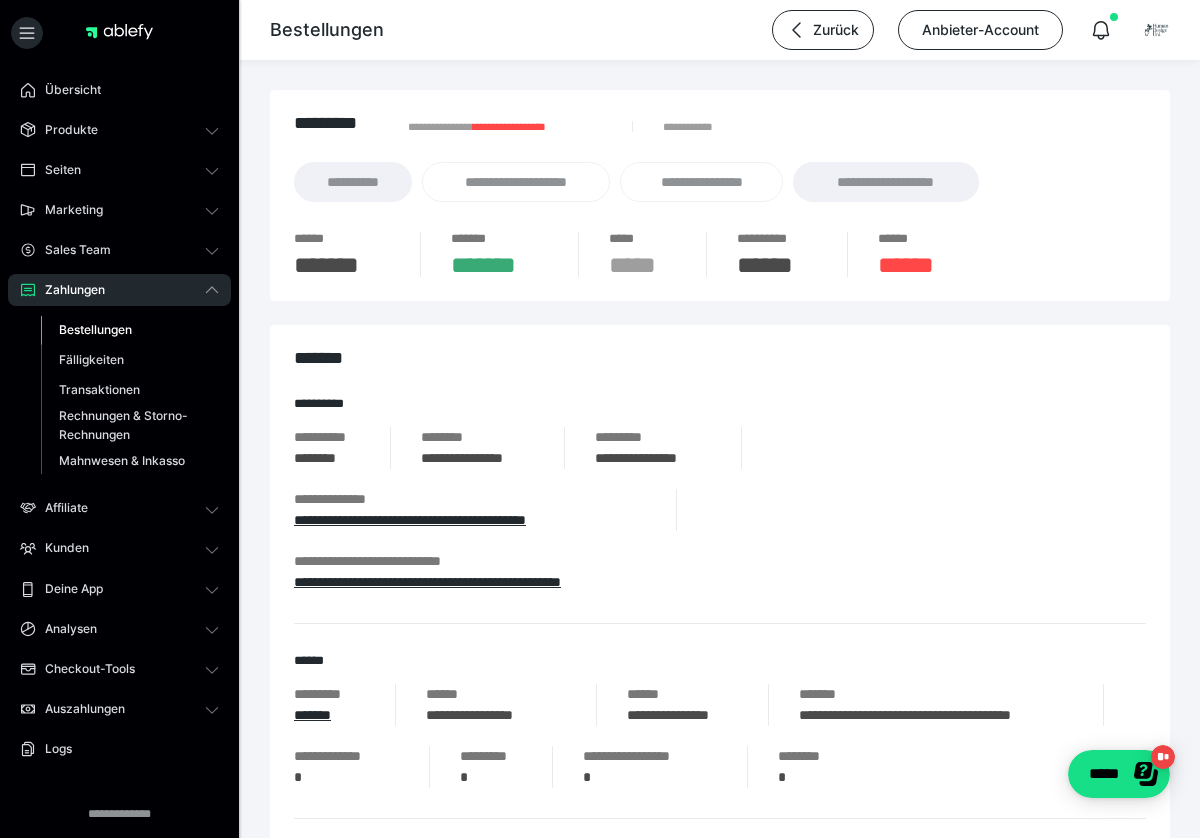 click on "Bestellungen" at bounding box center (95, 329) 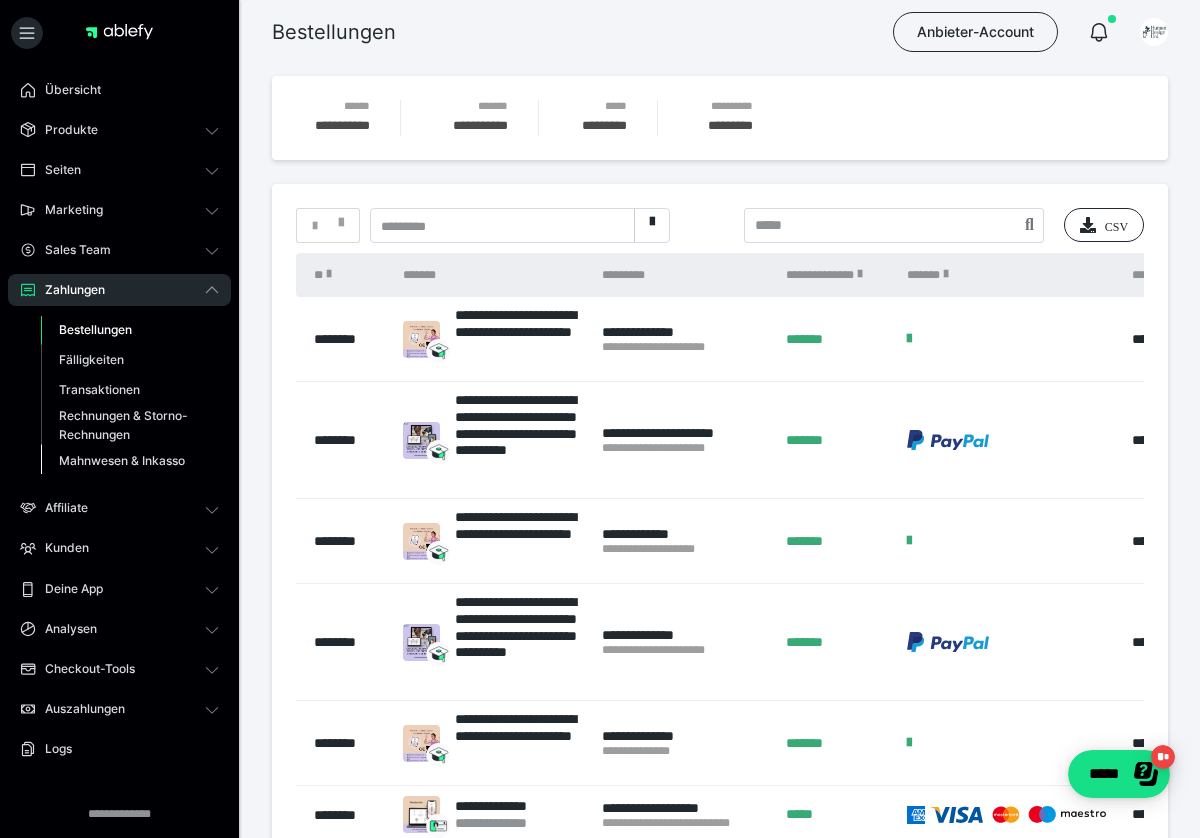 click on "Mahnwesen & Inkasso" at bounding box center (122, 460) 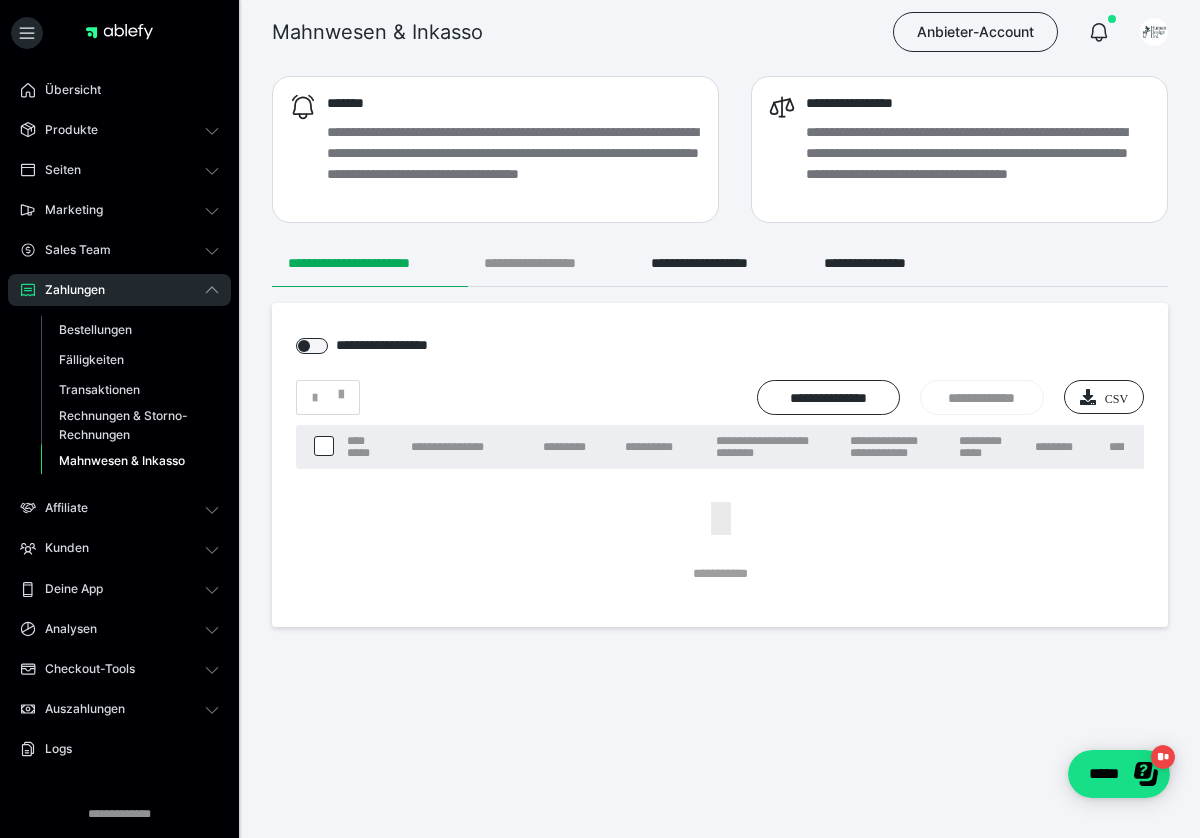 click on "**********" at bounding box center [551, 263] 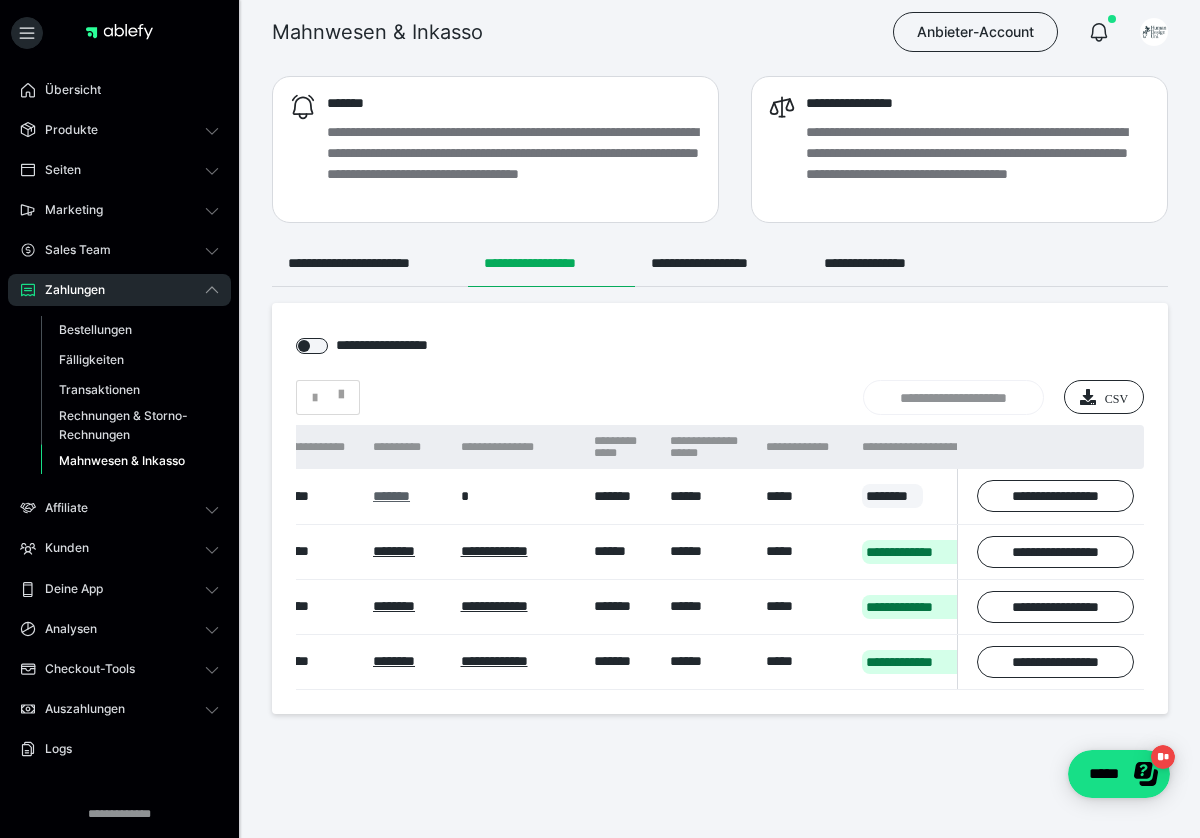 scroll, scrollTop: 0, scrollLeft: 75, axis: horizontal 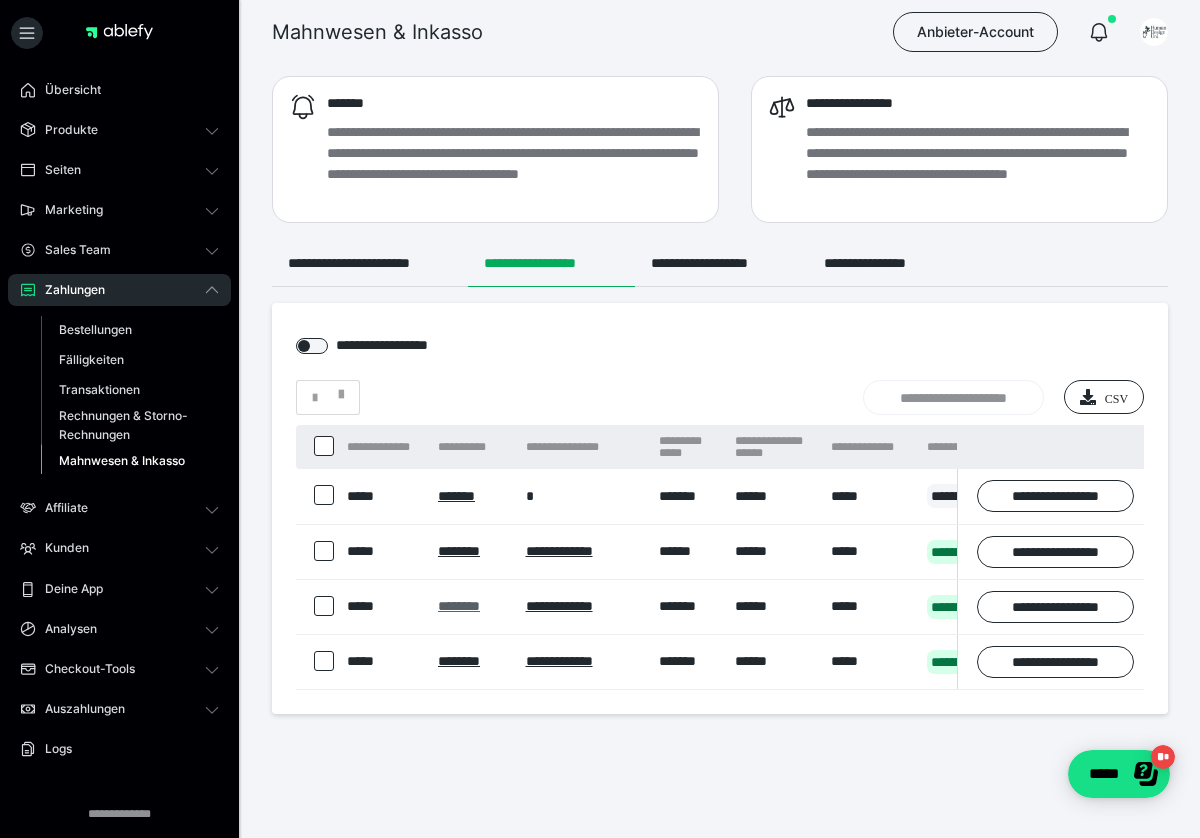 click on "********" at bounding box center (459, 606) 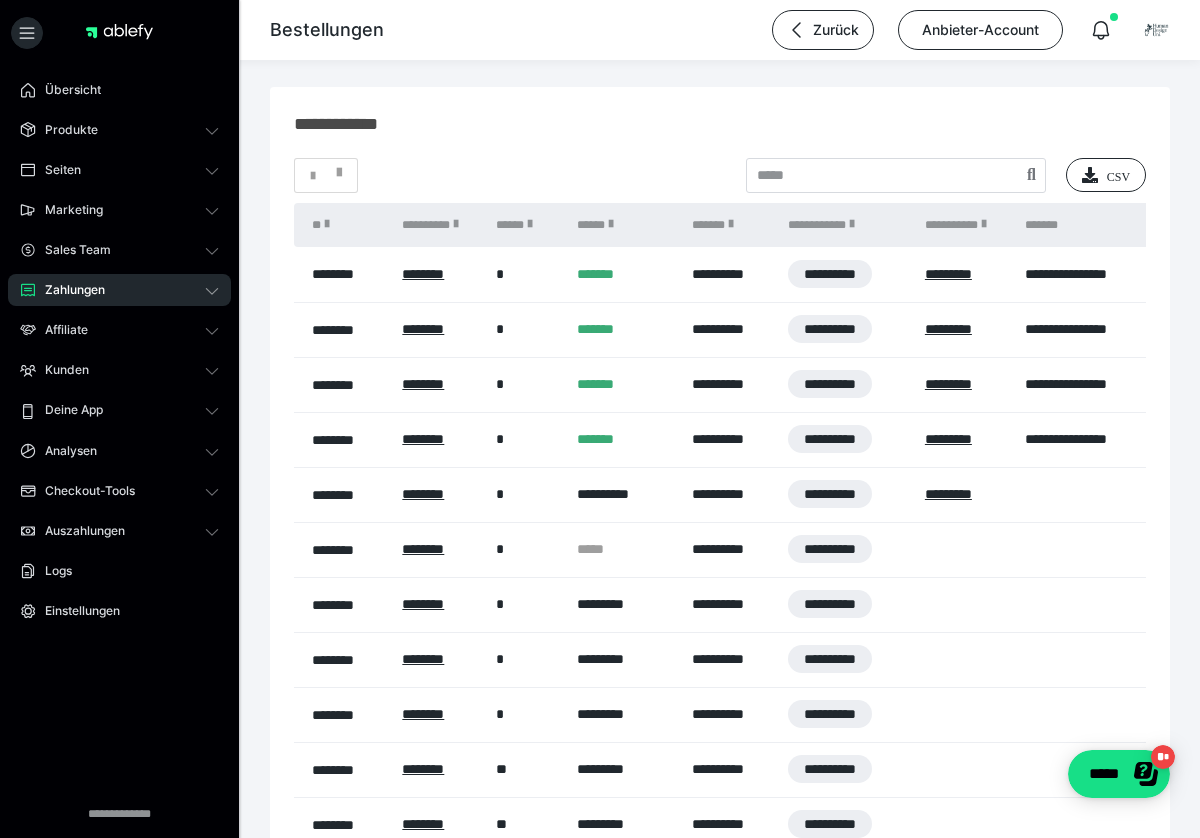 scroll, scrollTop: 1652, scrollLeft: 0, axis: vertical 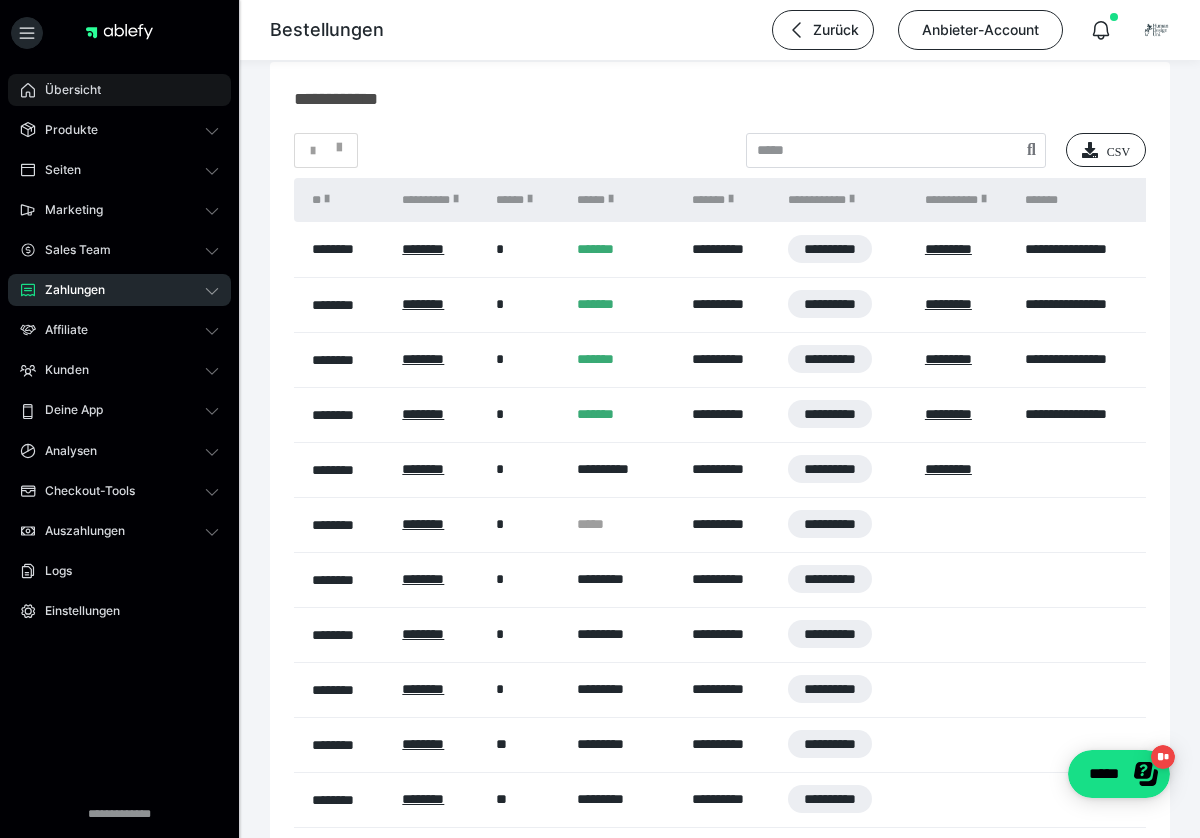 click on "Übersicht" at bounding box center [119, 90] 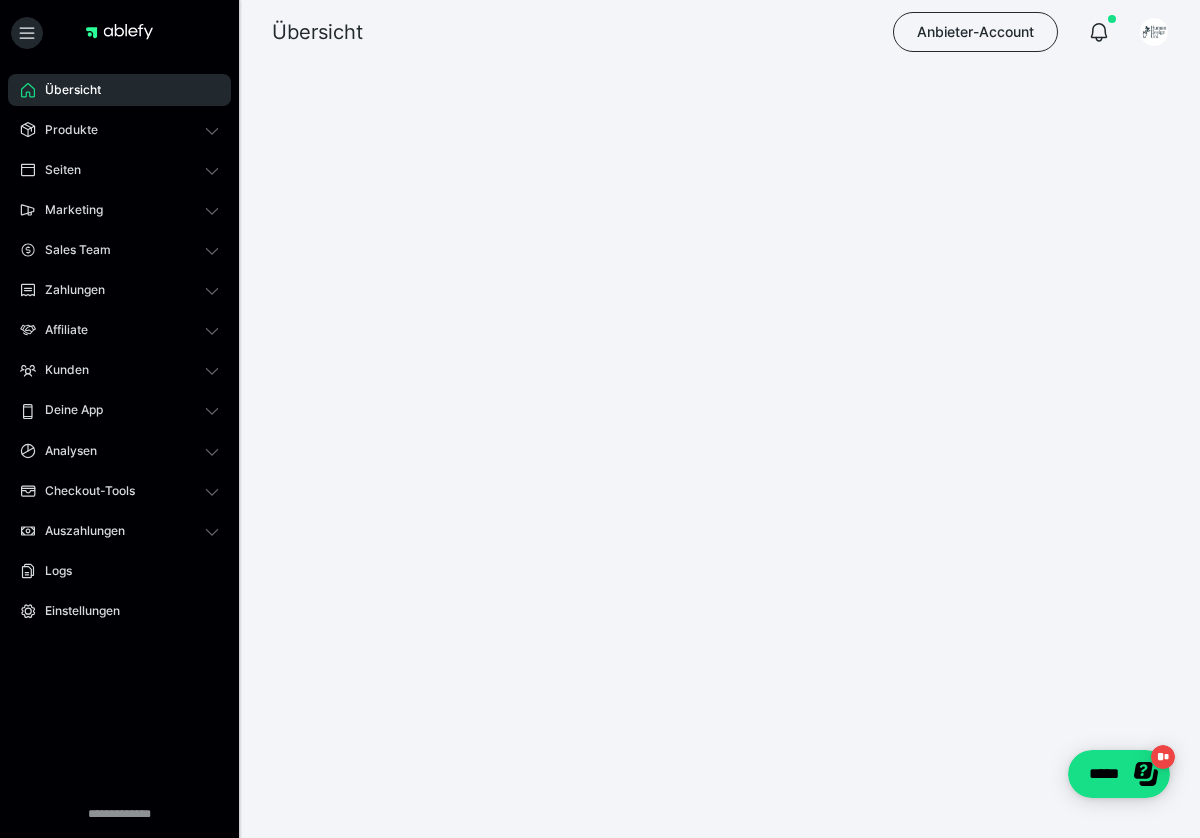 scroll, scrollTop: 477, scrollLeft: 0, axis: vertical 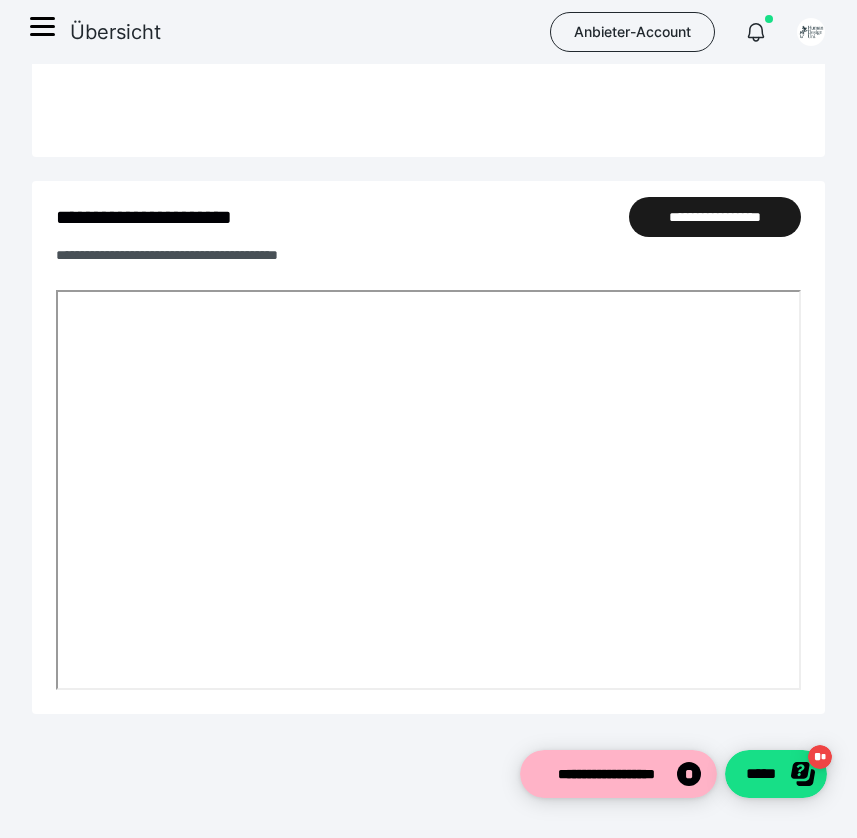 click 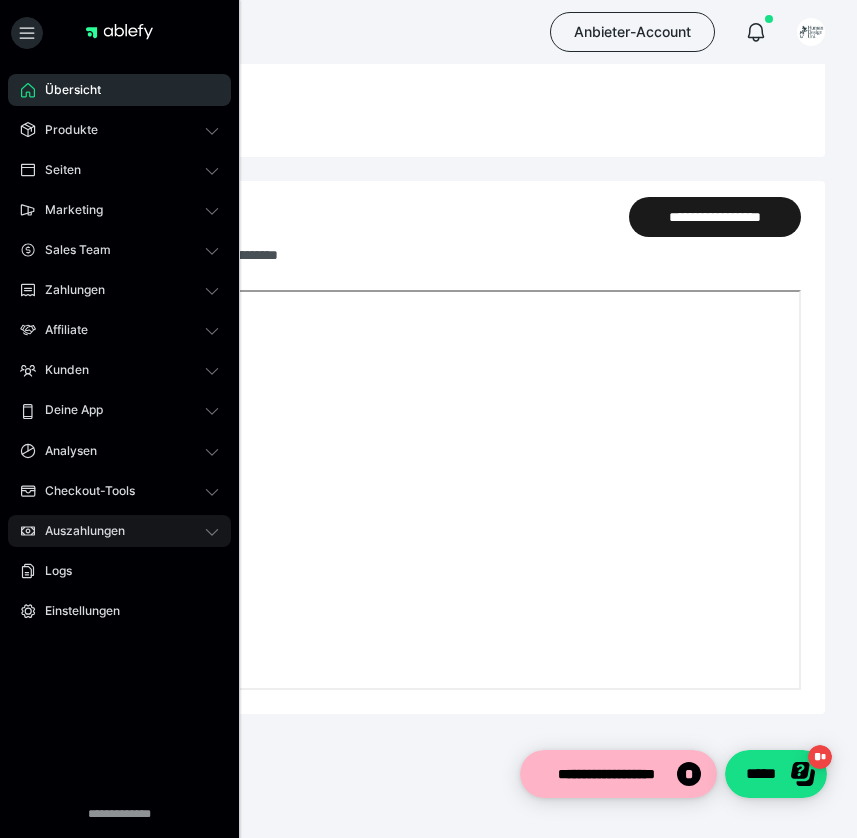 click on "Auszahlungen" at bounding box center (78, 531) 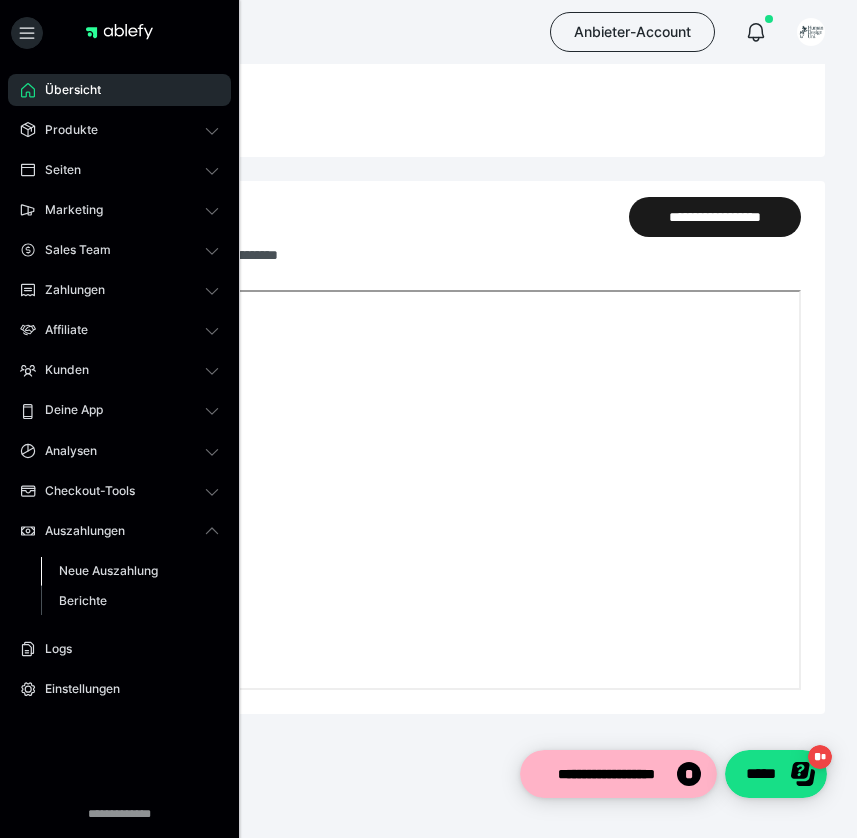 click on "Neue Auszahlung" at bounding box center (108, 570) 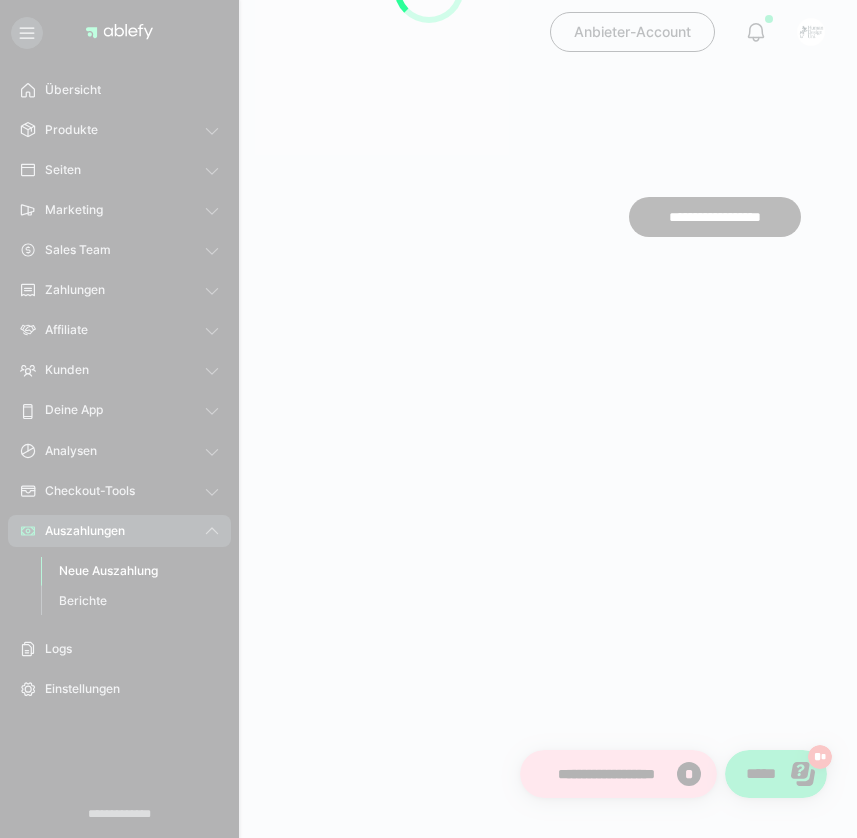 scroll, scrollTop: 0, scrollLeft: 0, axis: both 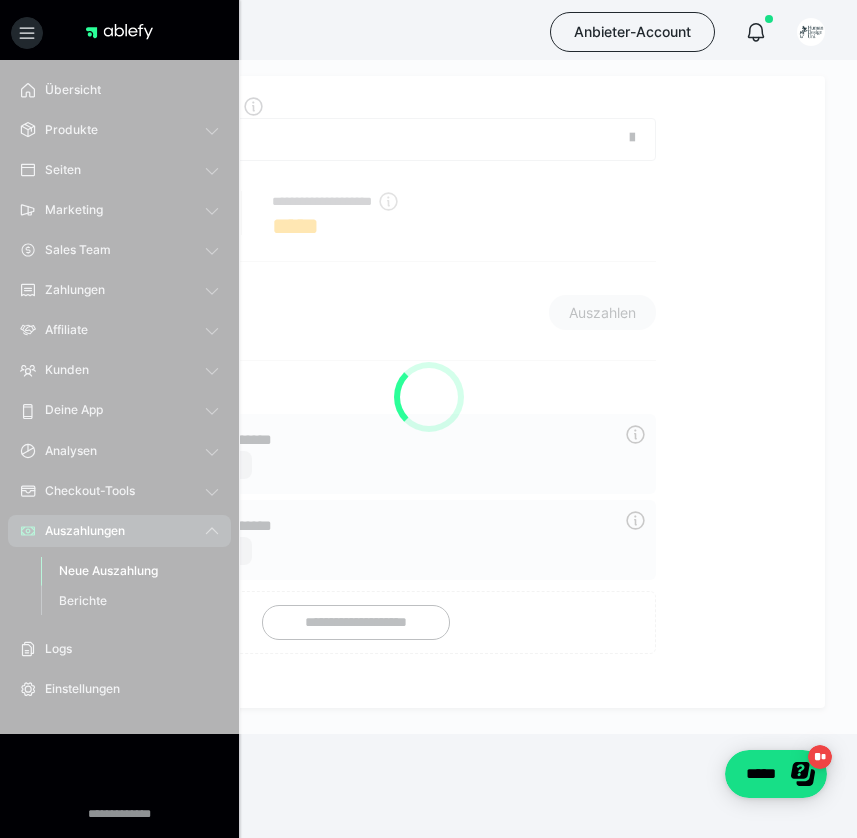 radio on "****" 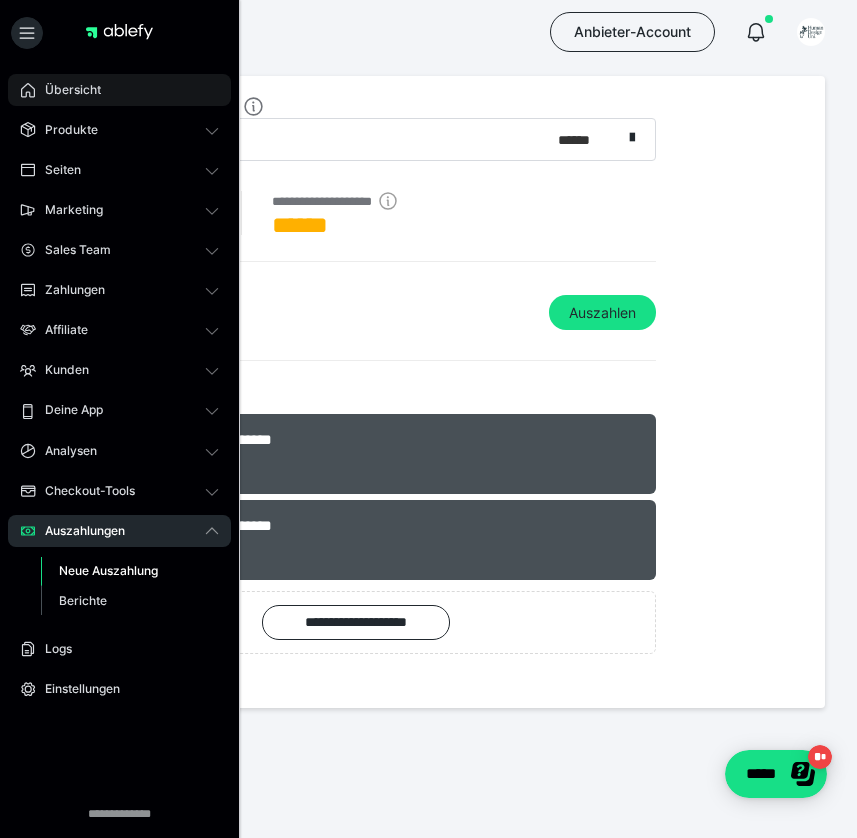 click on "Übersicht" at bounding box center (66, 90) 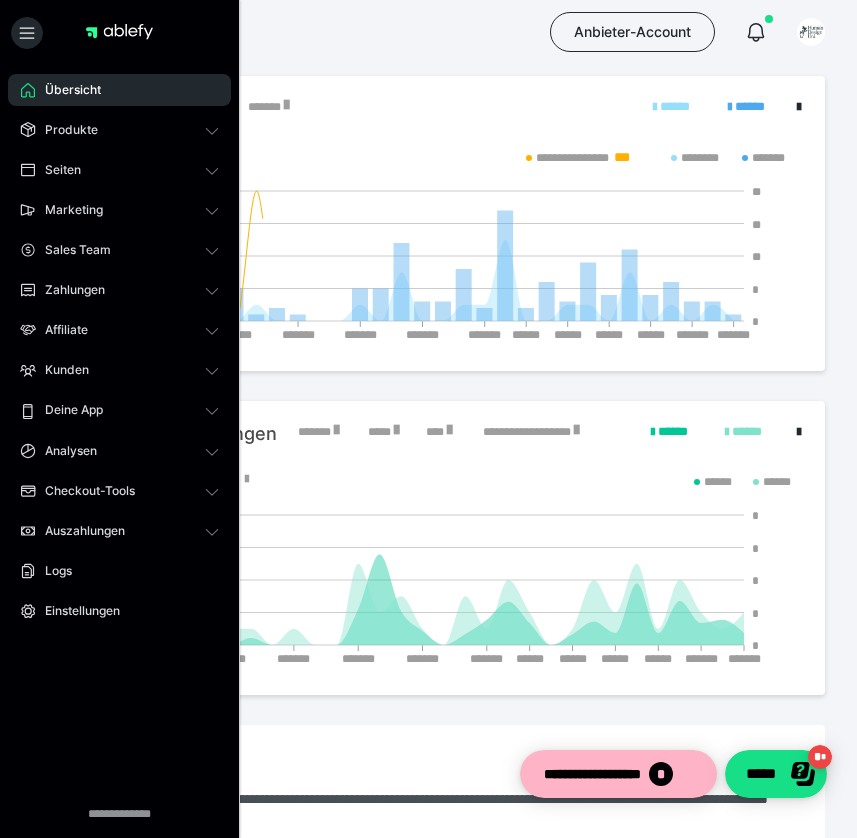 scroll, scrollTop: 0, scrollLeft: 0, axis: both 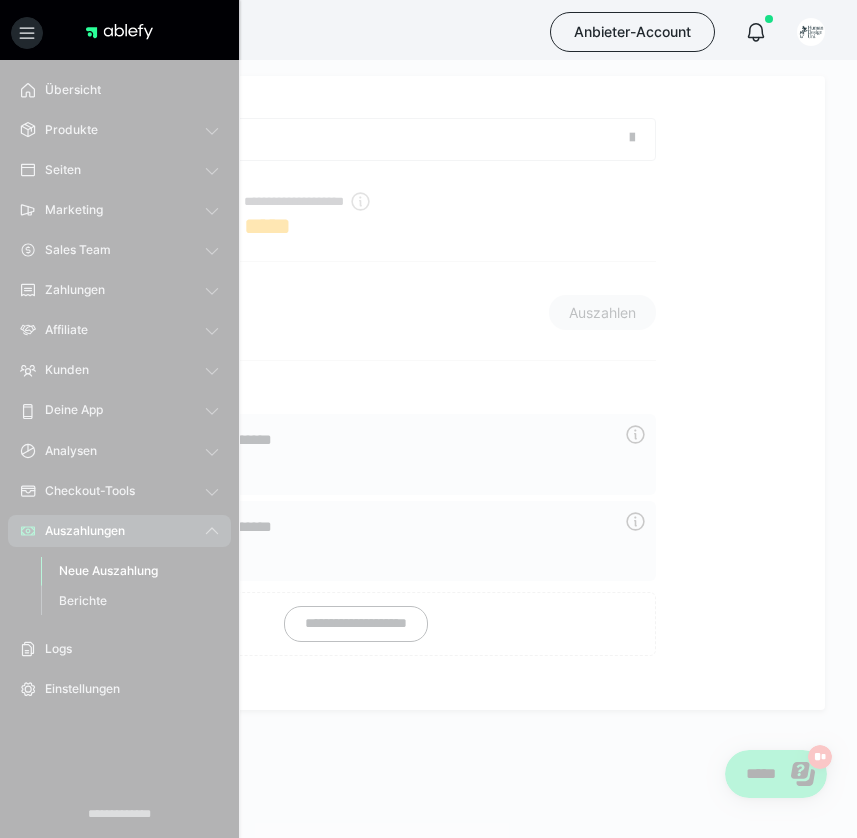 radio on "****" 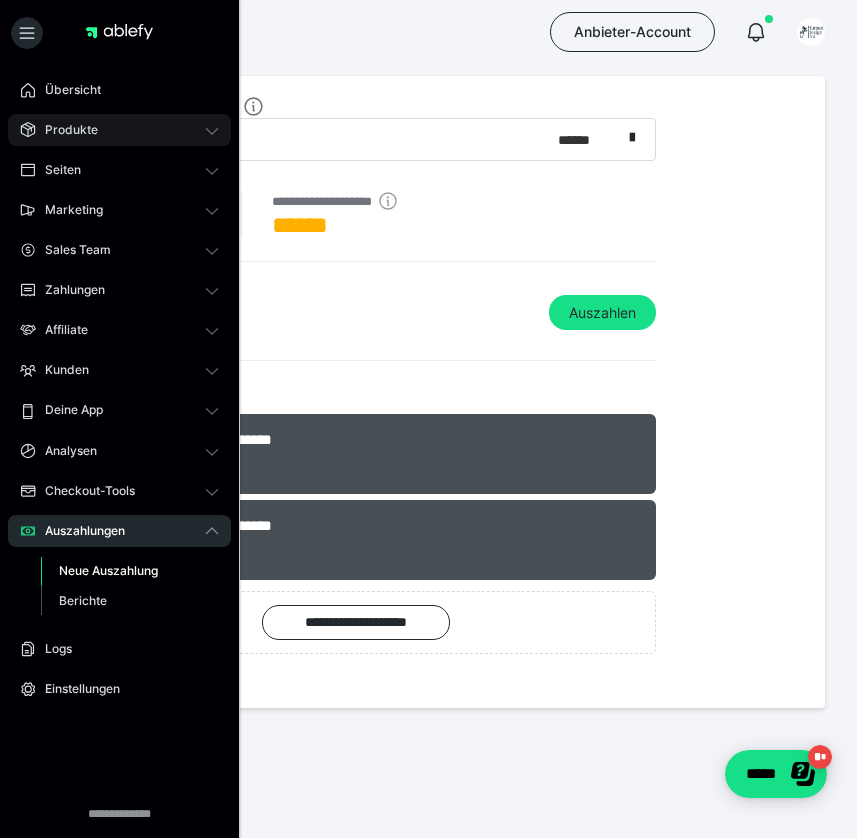 click on "Produkte" at bounding box center [64, 130] 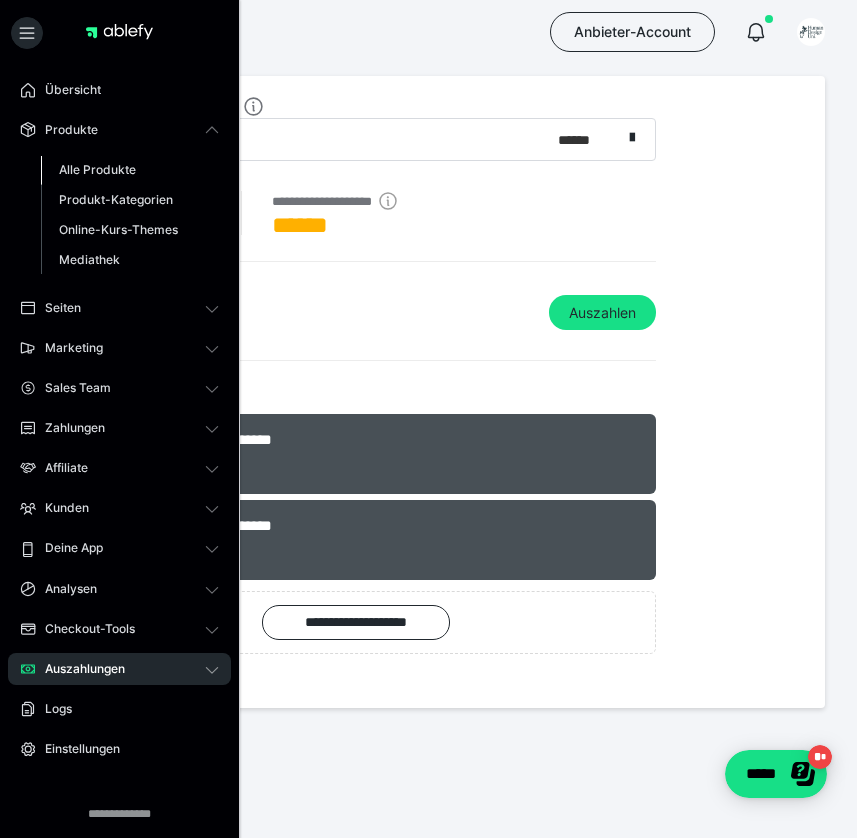 click on "Alle Produkte" at bounding box center (97, 169) 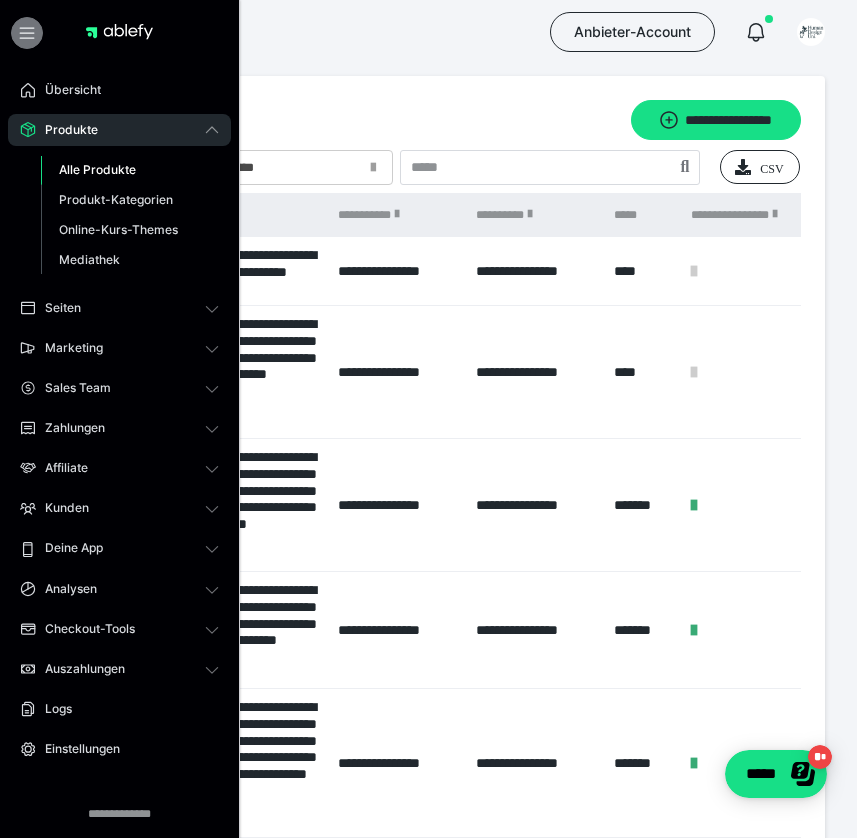 click 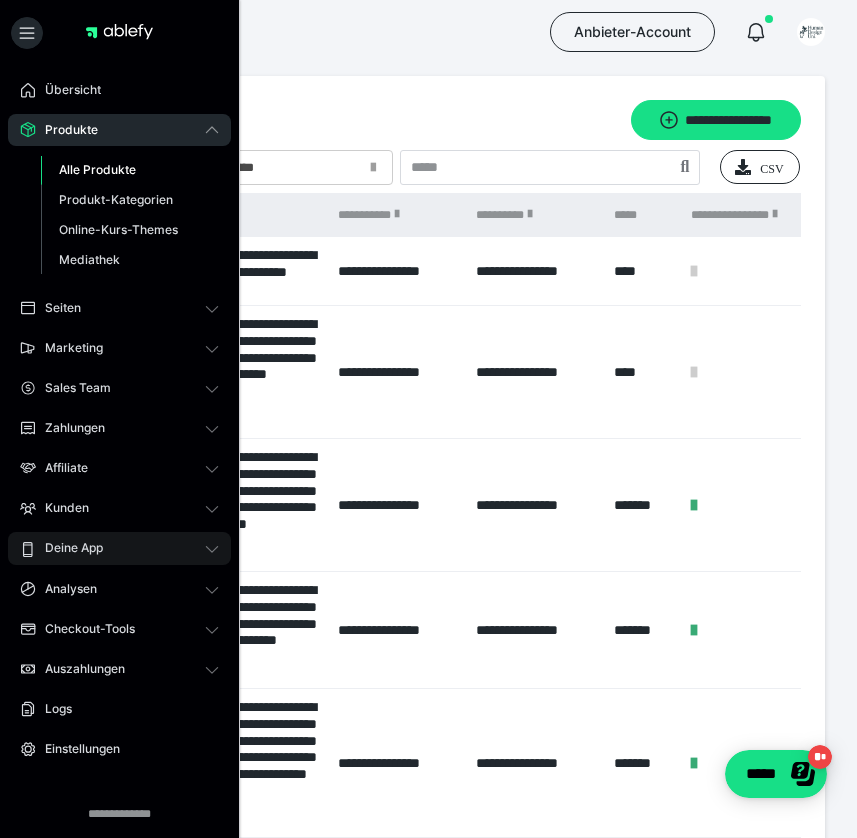 scroll, scrollTop: 0, scrollLeft: 0, axis: both 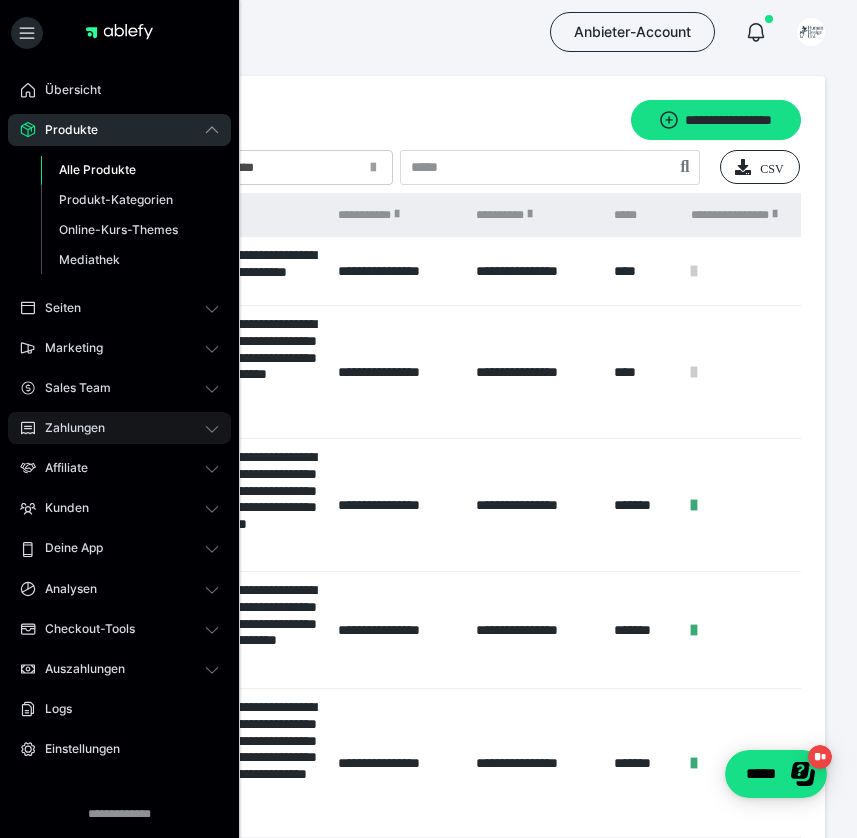 click on "Zahlungen" at bounding box center [119, 428] 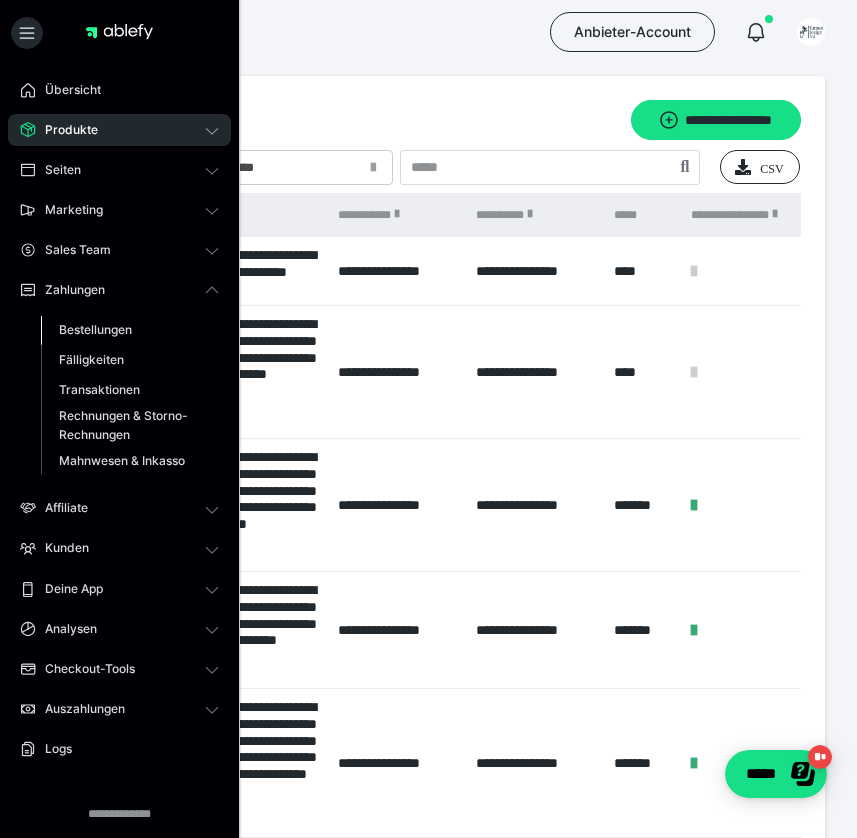 click on "Bestellungen" at bounding box center [95, 329] 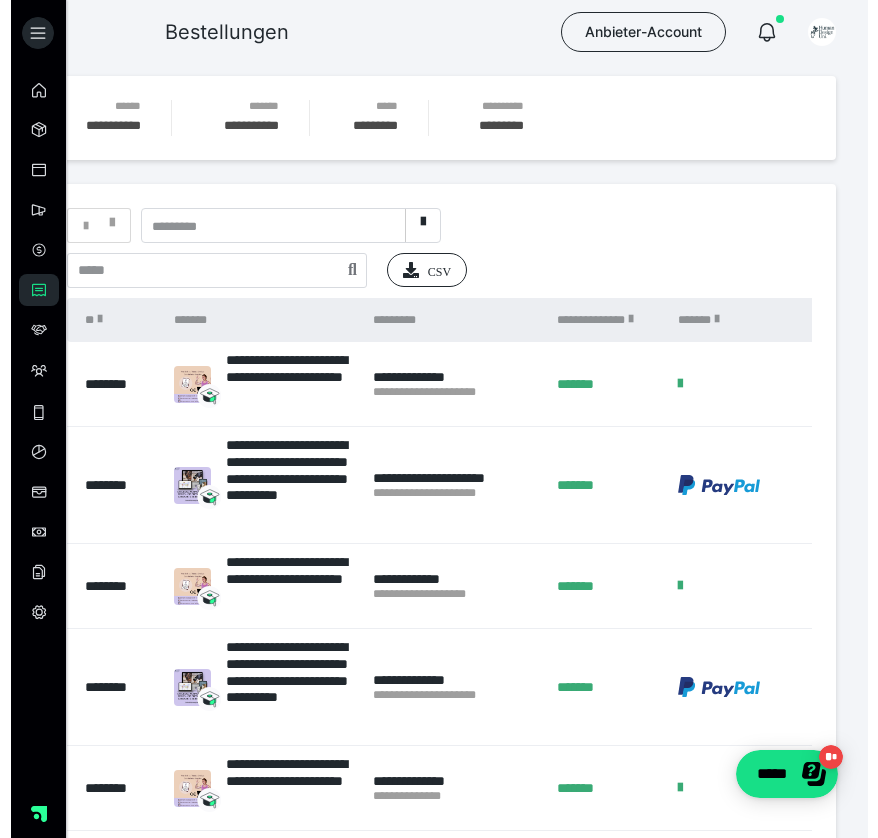 scroll, scrollTop: 0, scrollLeft: 0, axis: both 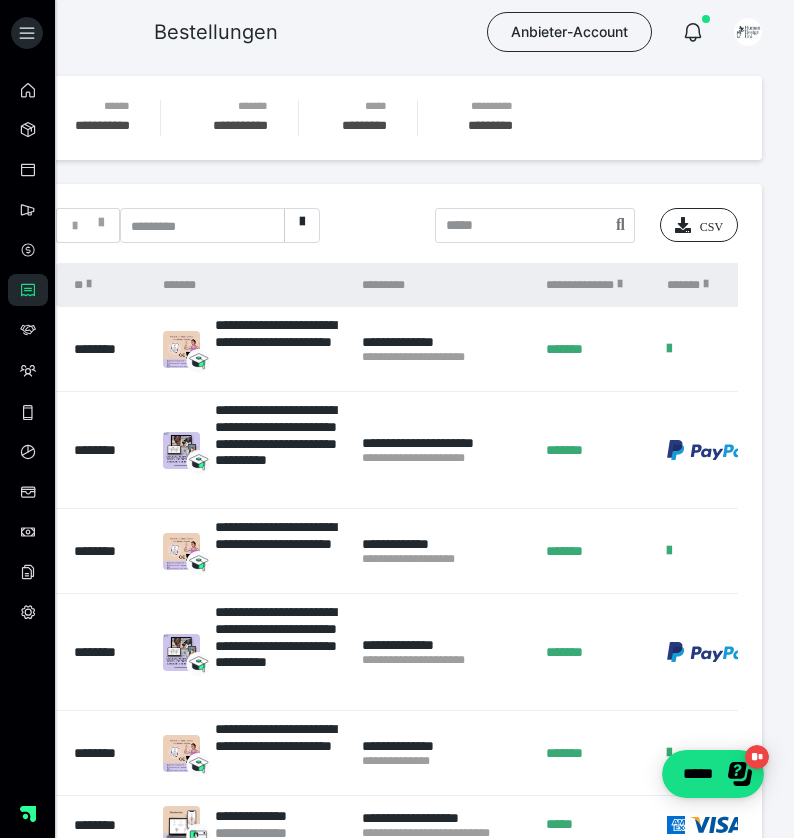 click on "**********" at bounding box center (444, 349) 